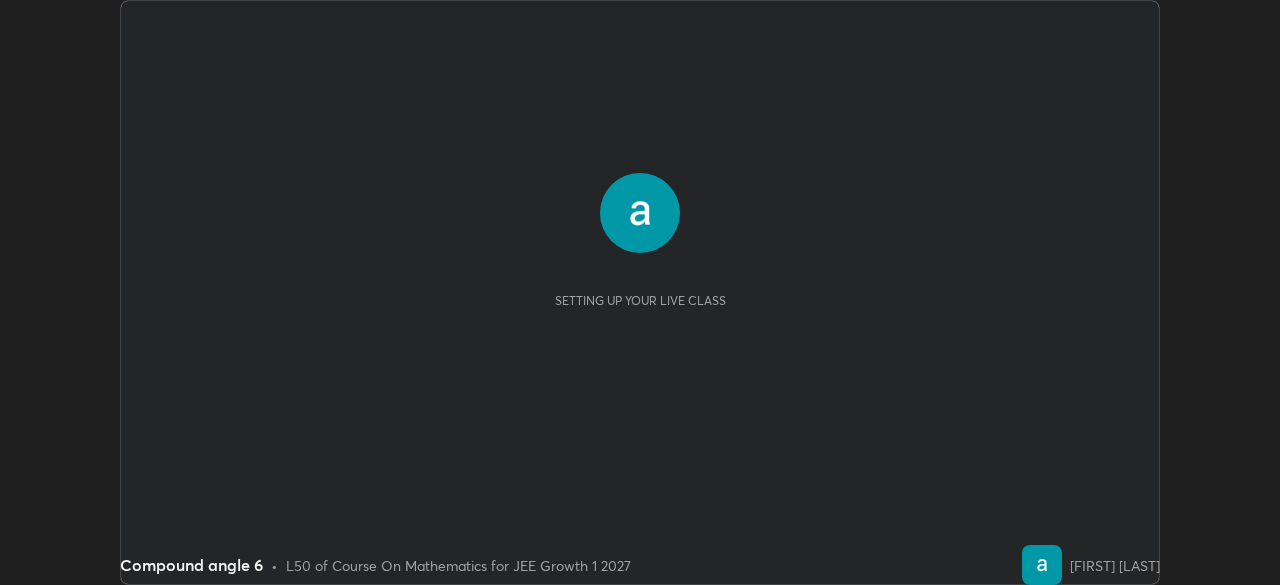 scroll, scrollTop: 0, scrollLeft: 0, axis: both 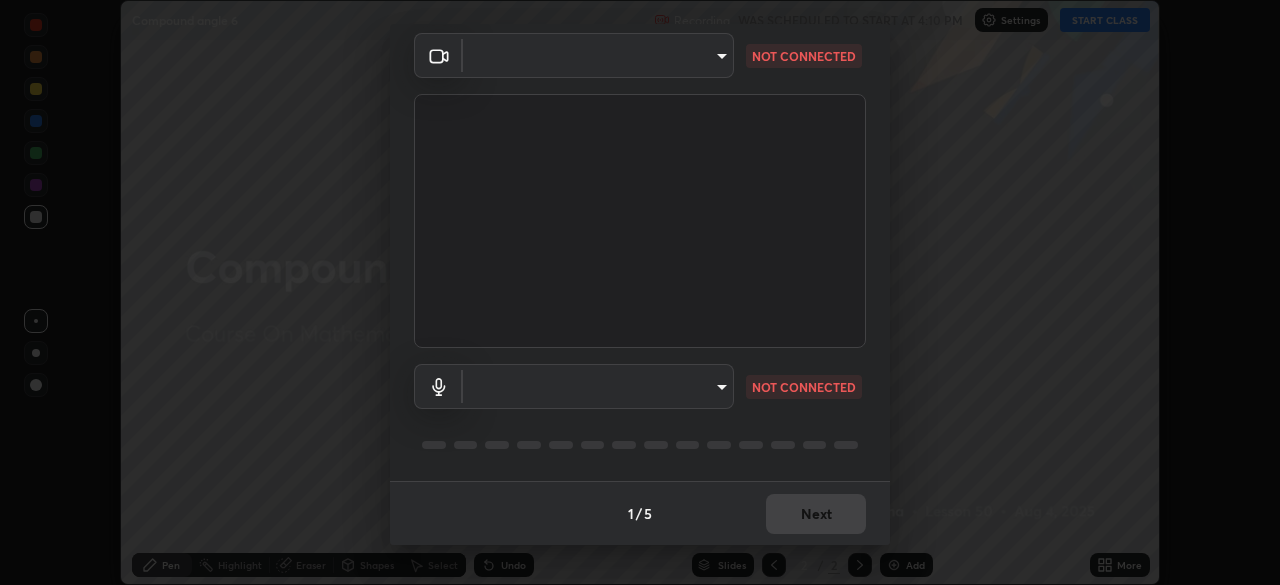 type on "14b787caa3234b54c591ffd1cb0d0a7c9d8495057a62f752d7397f13ea7eb8b5" 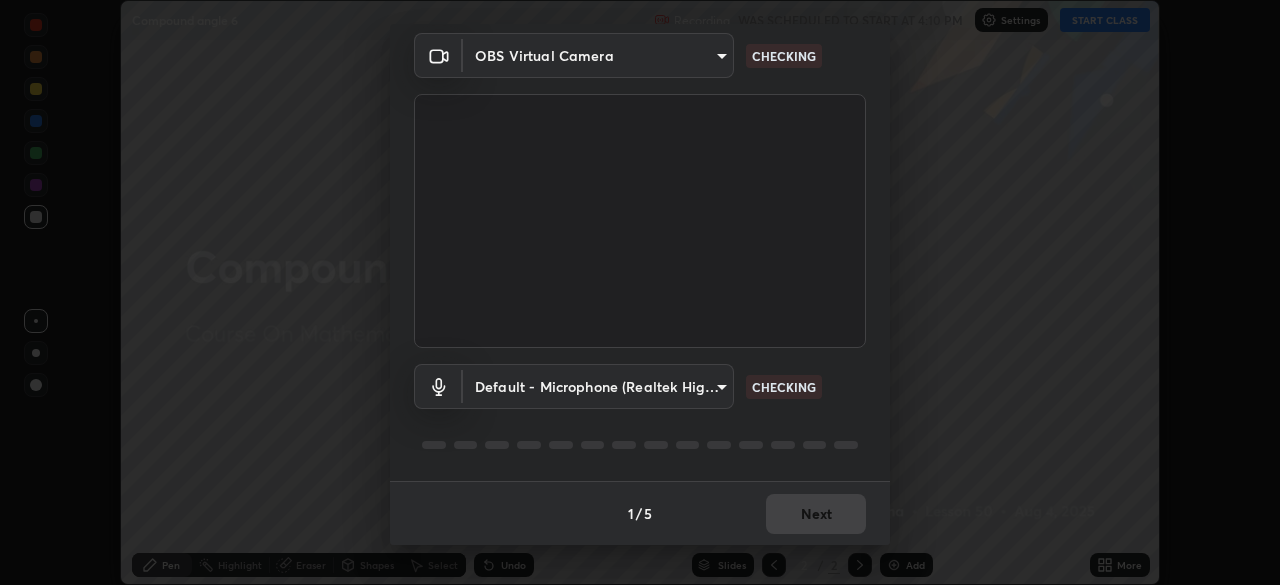 click on "Erase all Compound angle 6 Recording WAS SCHEDULED TO START AT  [TIME] Settings START CLASS Setting up your live class Compound angle 6 • L50 of Course On Mathematics for JEE Growth 1 2027 [FIRST] [LAST] Pen Highlight Eraser Shapes Select Undo Slides 2 / 2 Add More No doubts shared Encourage your learners to ask a doubt for better clarity Report an issue Reason for reporting Buffering Chat not working Audio - Video sync issue Educator video quality low ​ Attach an image Report Media settings OBS Virtual Camera [ALPHANUMERIC_ID] CHECKING Default - Microphone (Realtek High Definition Audio) default CHECKING 1 / 5 Next" at bounding box center [640, 292] 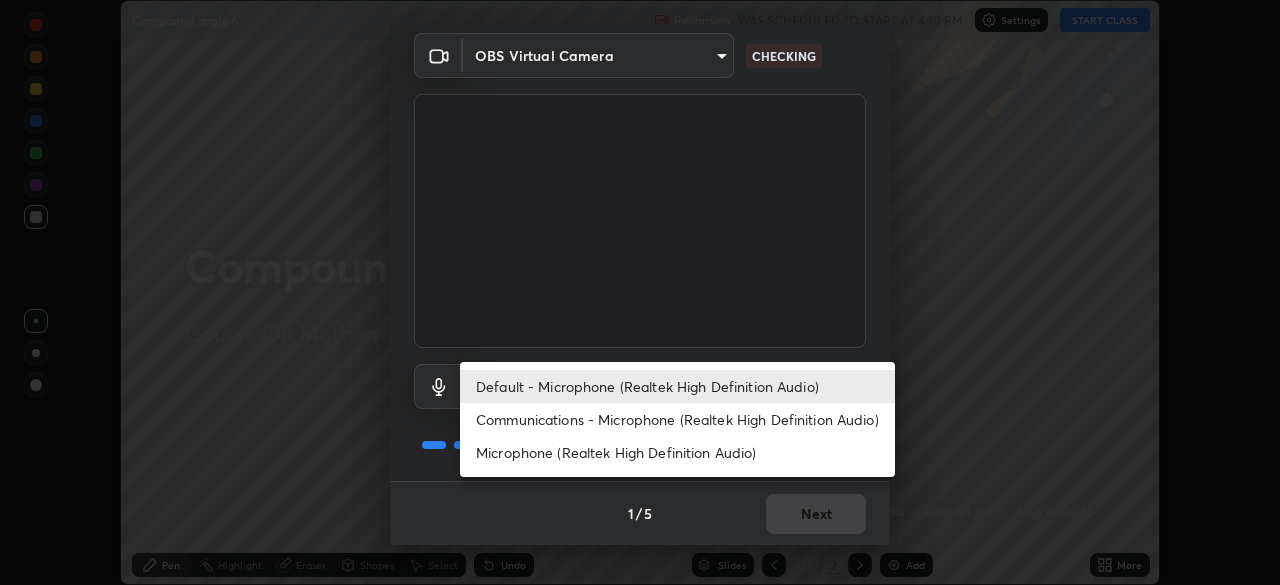click on "Communications - Microphone (Realtek High Definition Audio)" at bounding box center (677, 419) 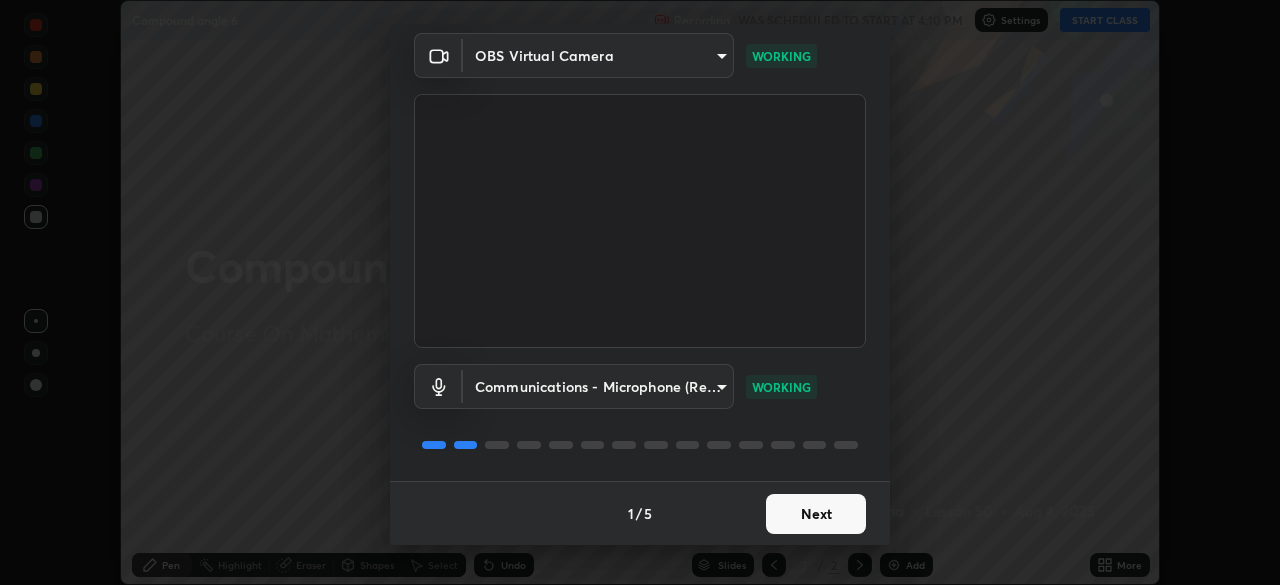 click on "Next" at bounding box center [816, 514] 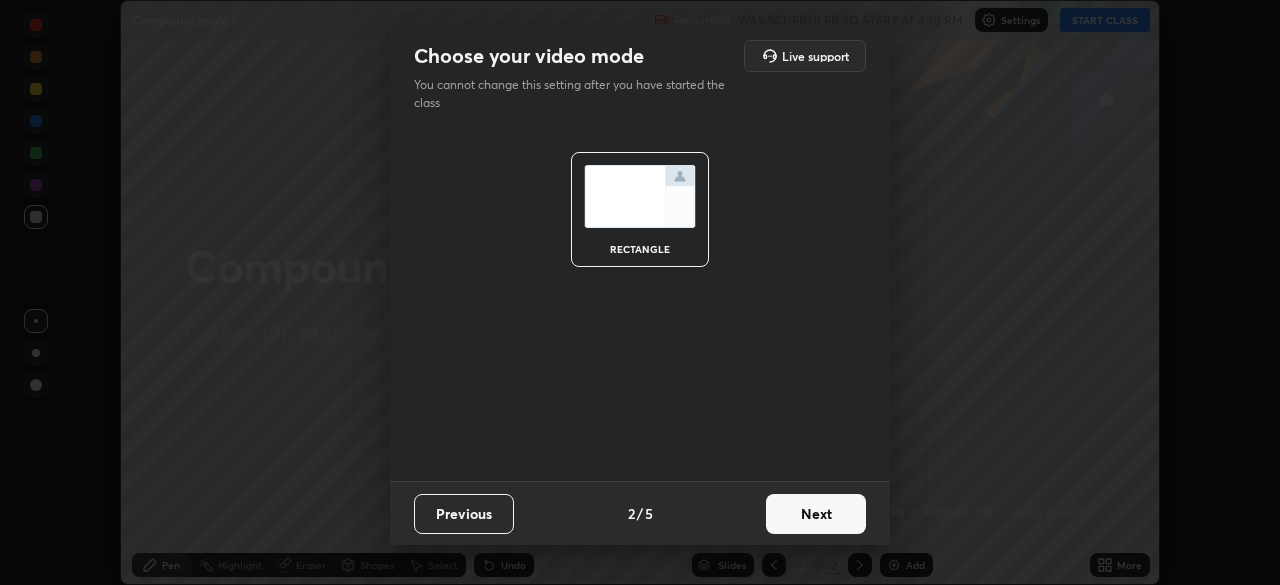 scroll, scrollTop: 0, scrollLeft: 0, axis: both 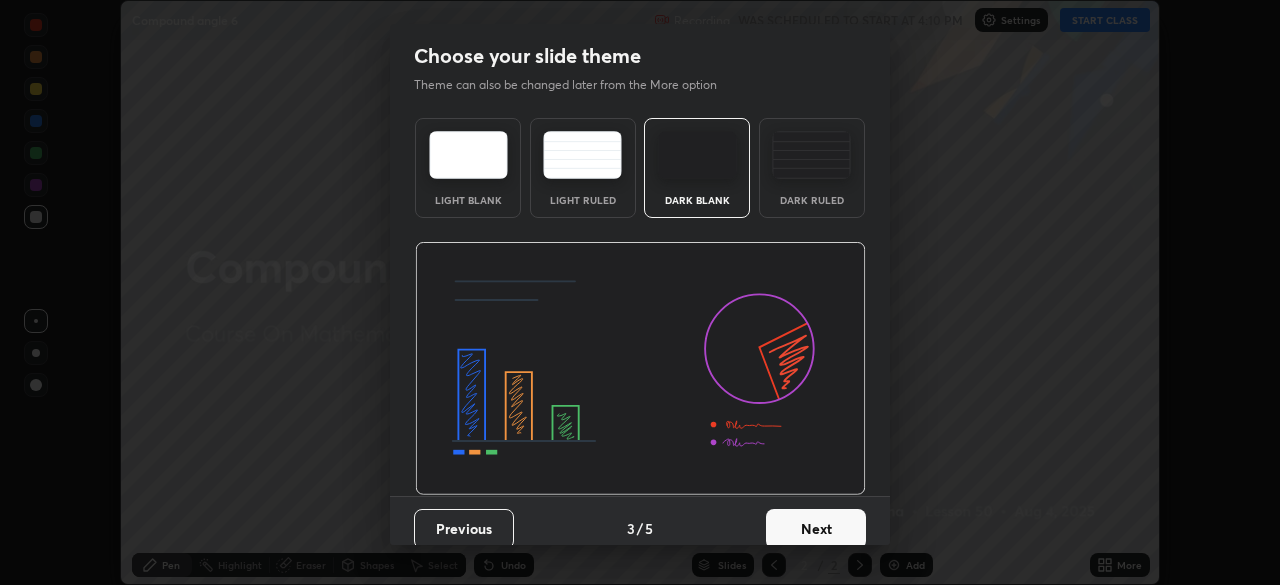 click on "Next" at bounding box center [816, 529] 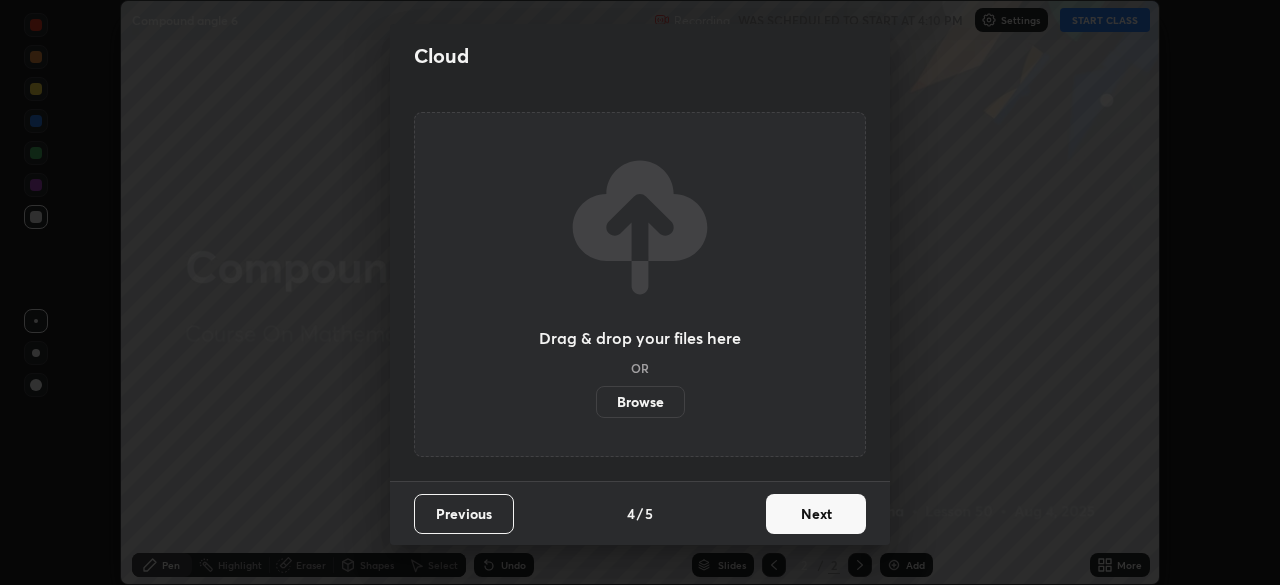 click on "Next" at bounding box center [816, 514] 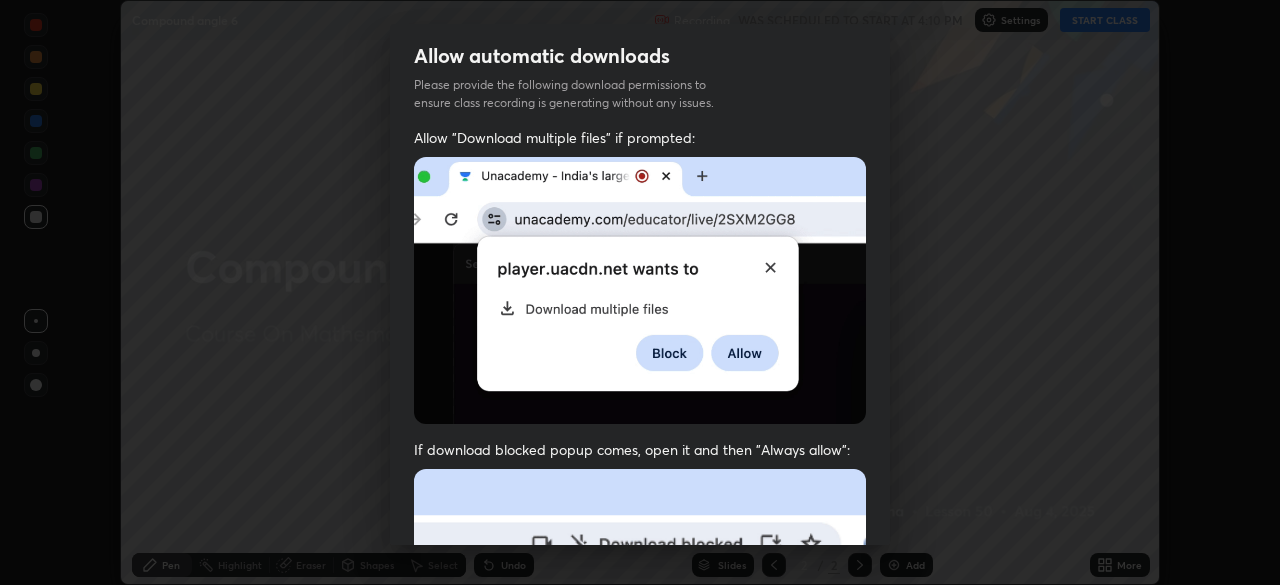 click at bounding box center (640, 687) 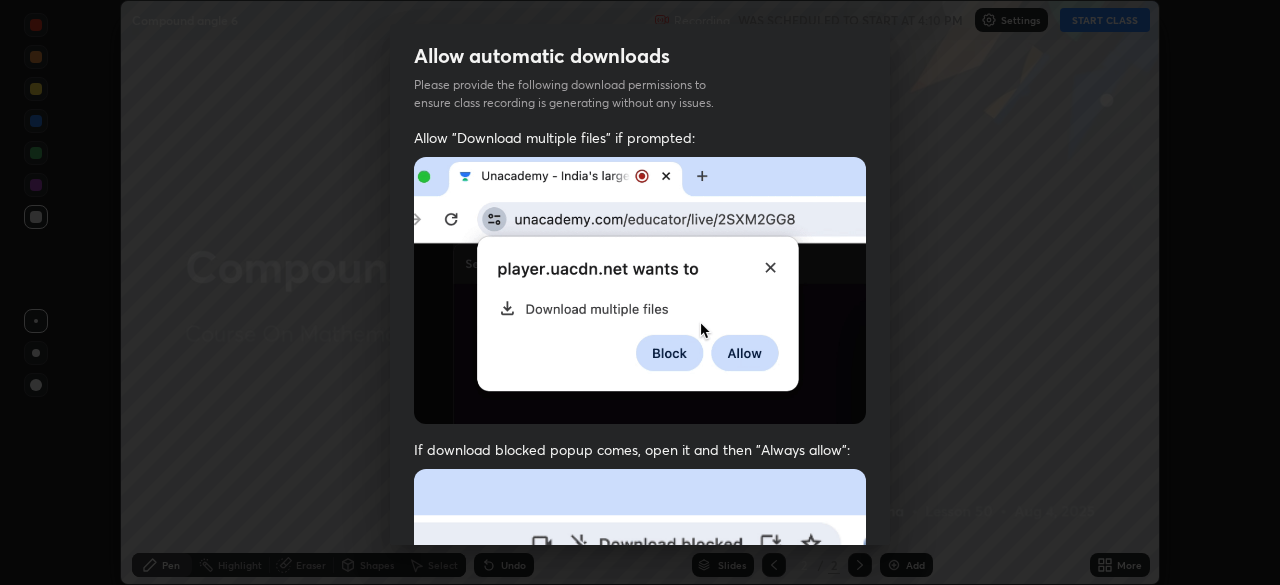 click at bounding box center [640, 687] 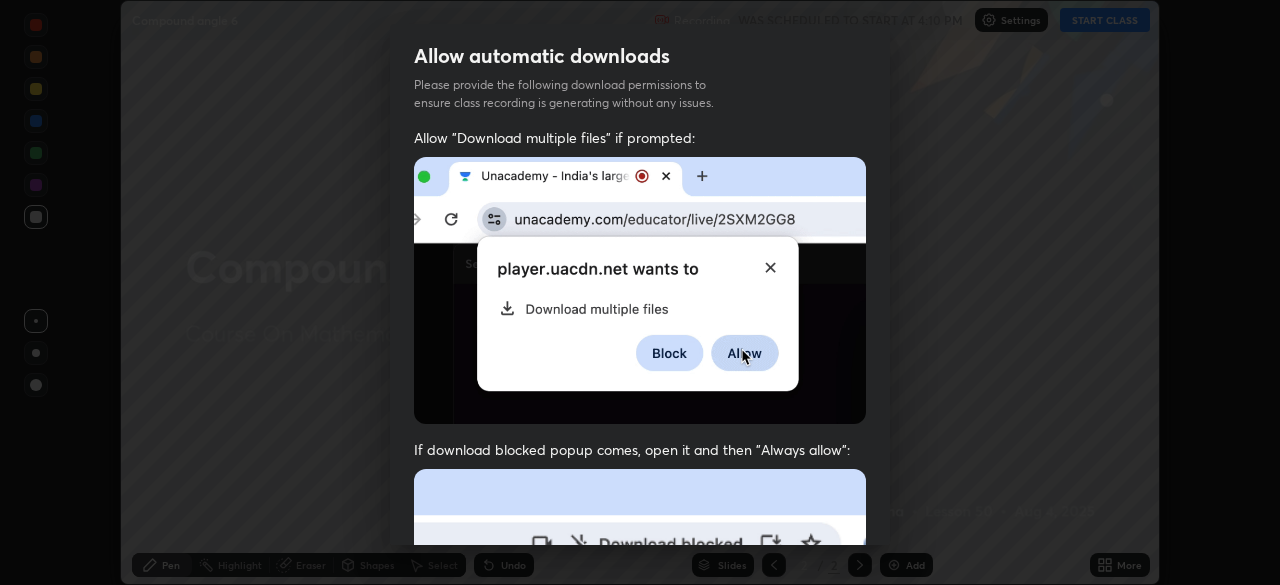 click at bounding box center [640, 687] 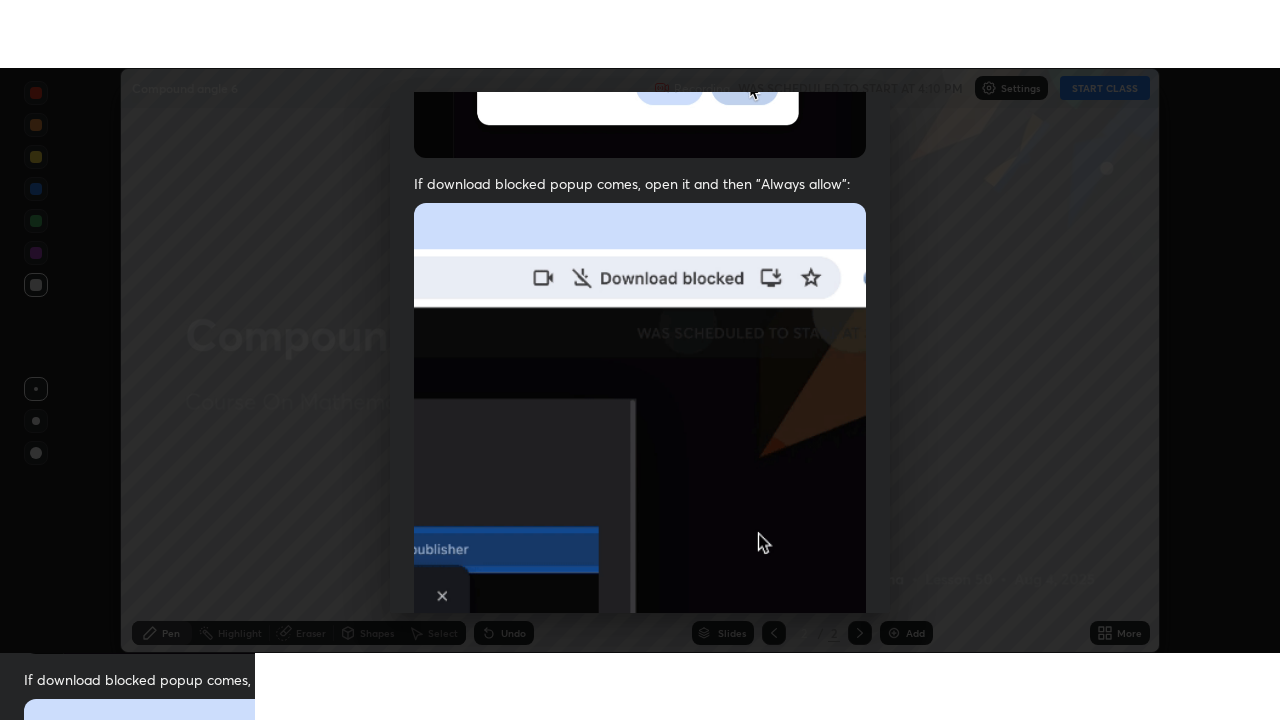 scroll, scrollTop: 479, scrollLeft: 0, axis: vertical 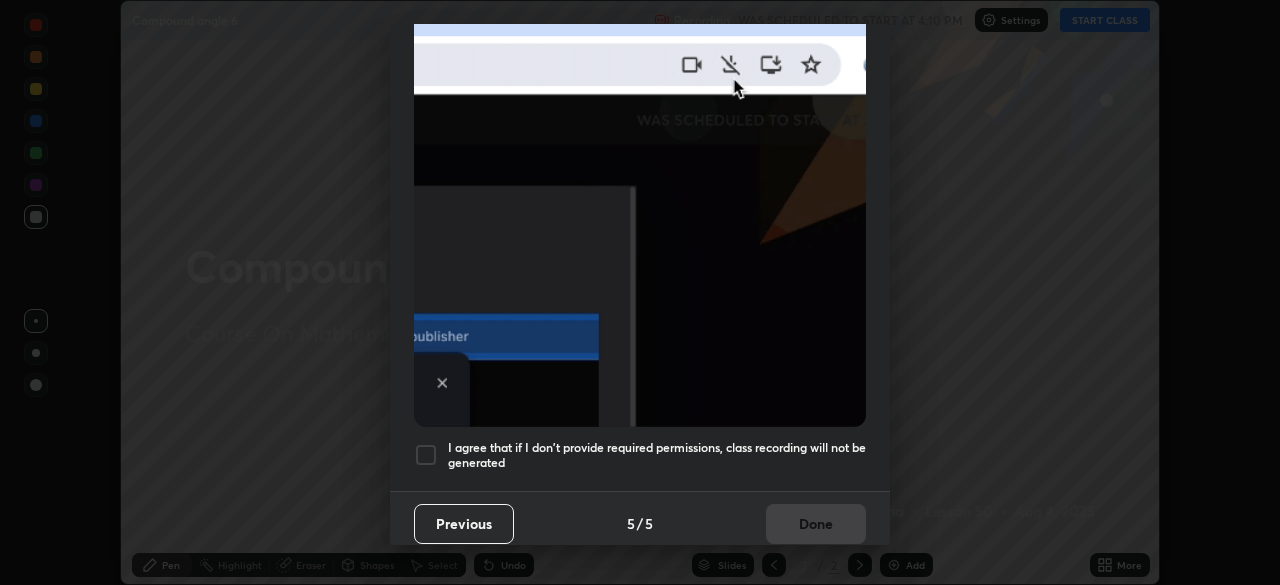 click on "I agree that if I don't provide required permissions, class recording will not be generated" at bounding box center [657, 455] 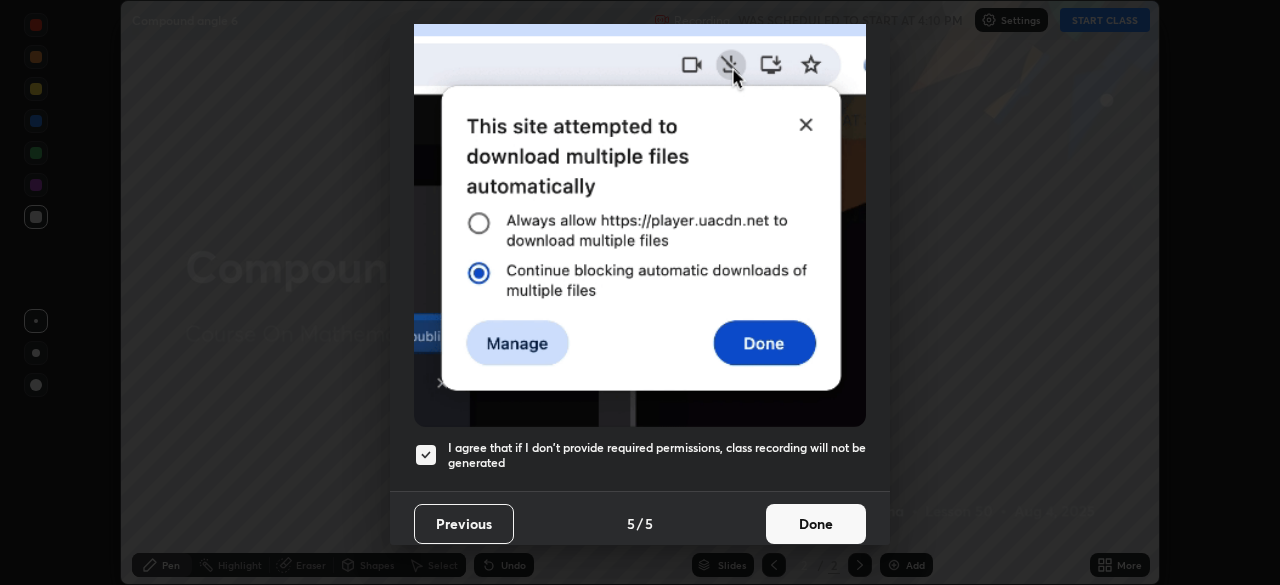 click on "Done" at bounding box center (816, 524) 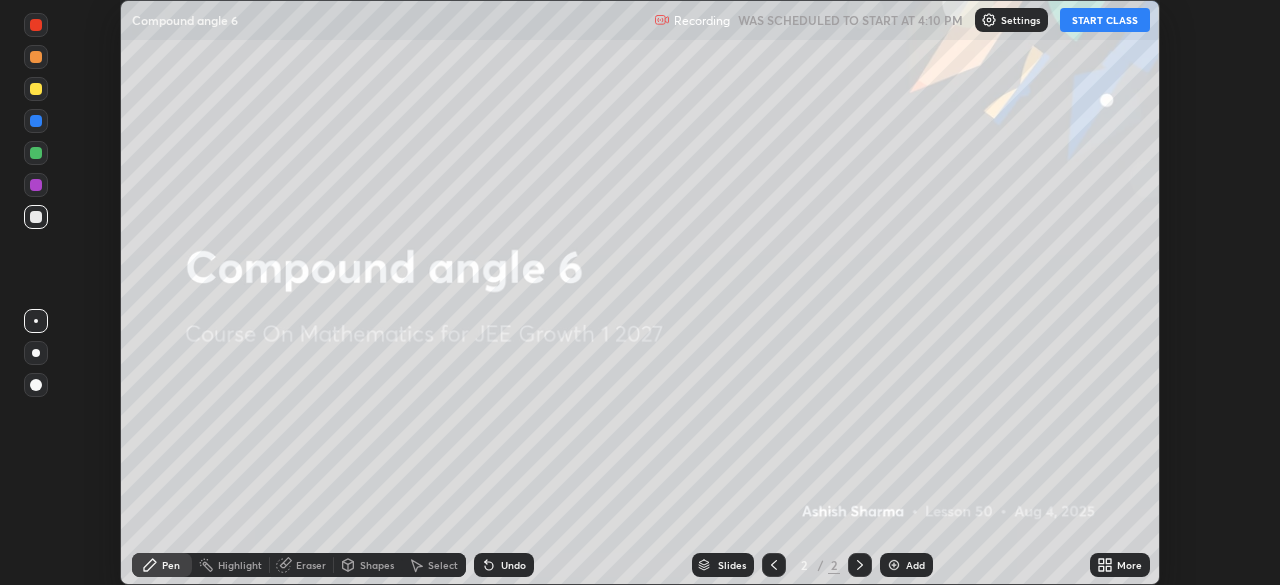 click 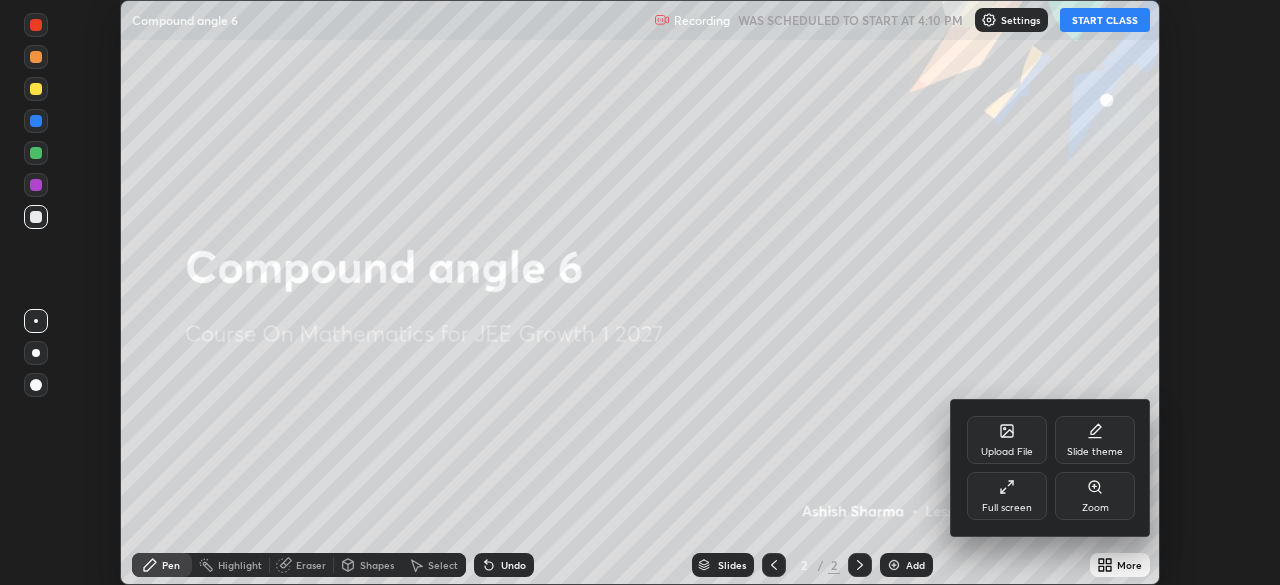click on "Full screen" at bounding box center [1007, 496] 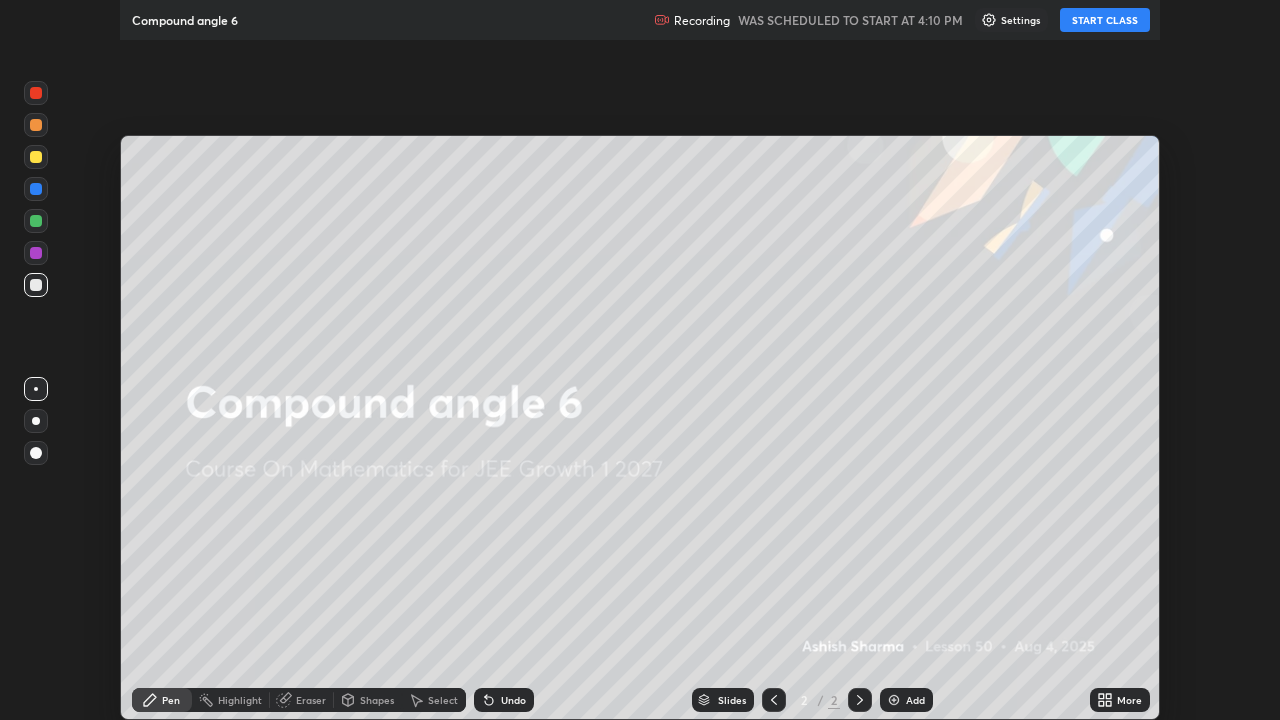scroll, scrollTop: 99280, scrollLeft: 98720, axis: both 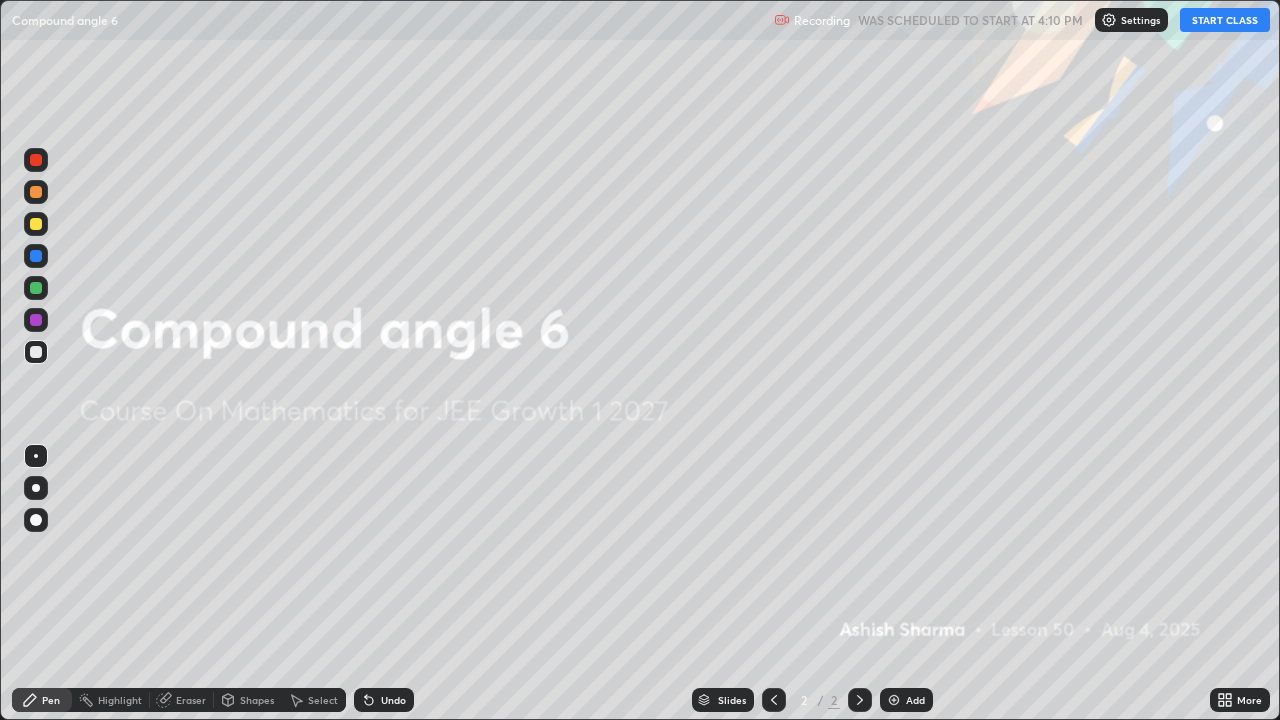 click on "START CLASS" at bounding box center [1225, 20] 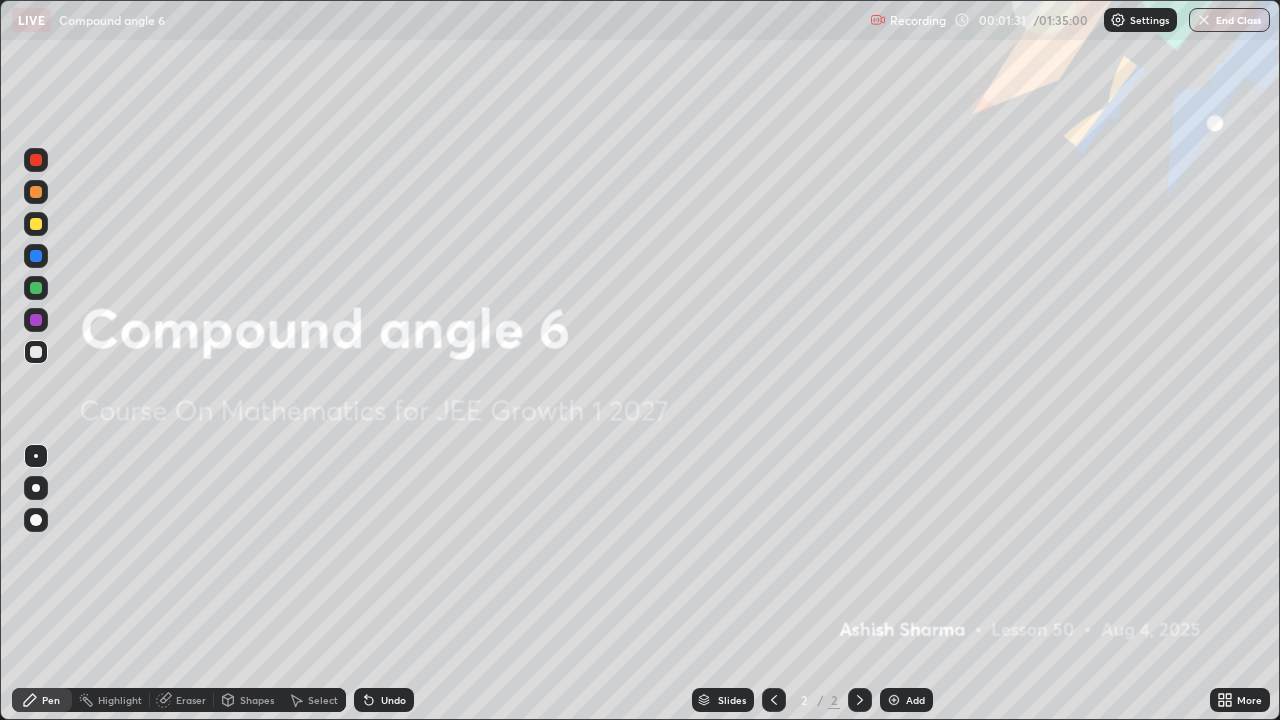 click on "Add" at bounding box center [915, 700] 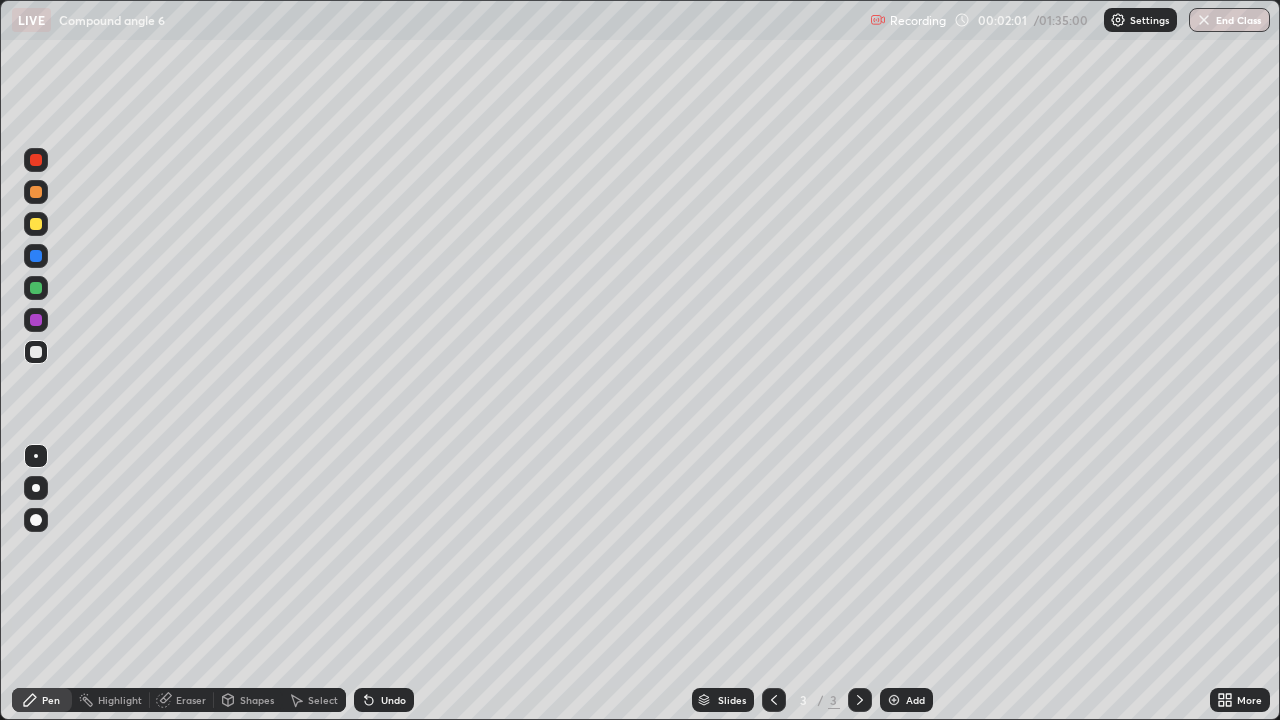 click at bounding box center (36, 352) 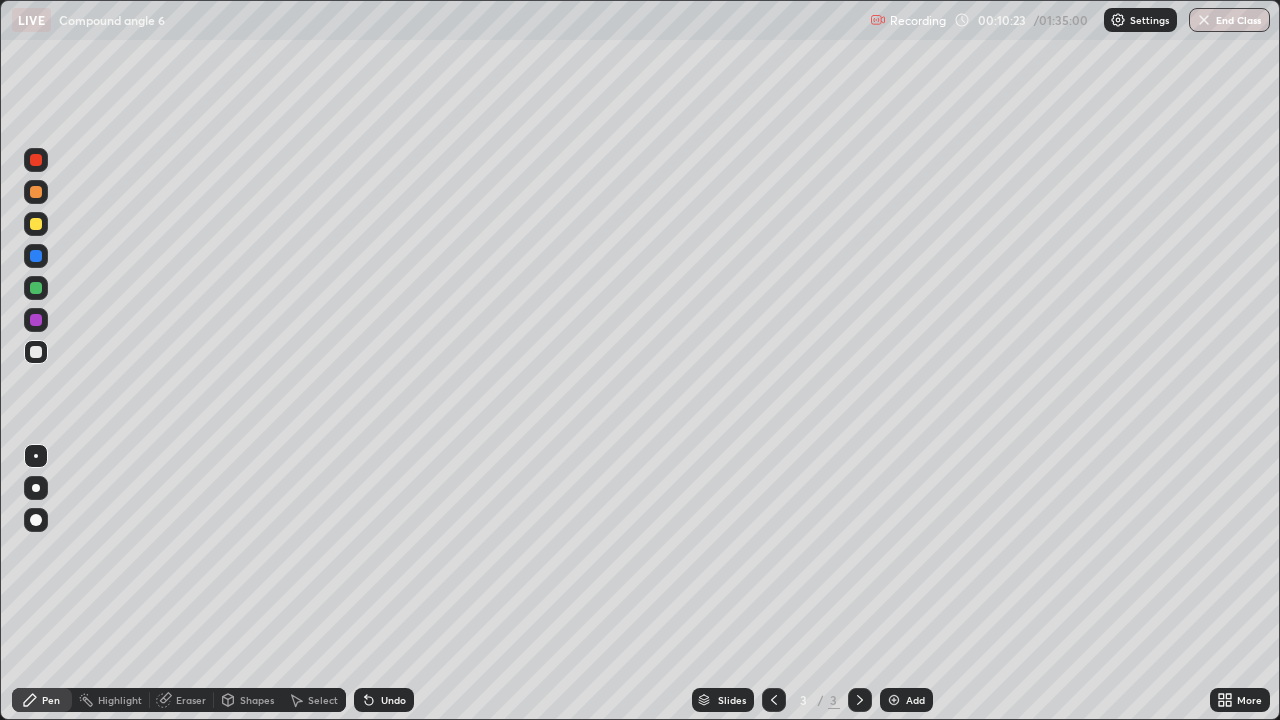 click on "Add" at bounding box center [915, 700] 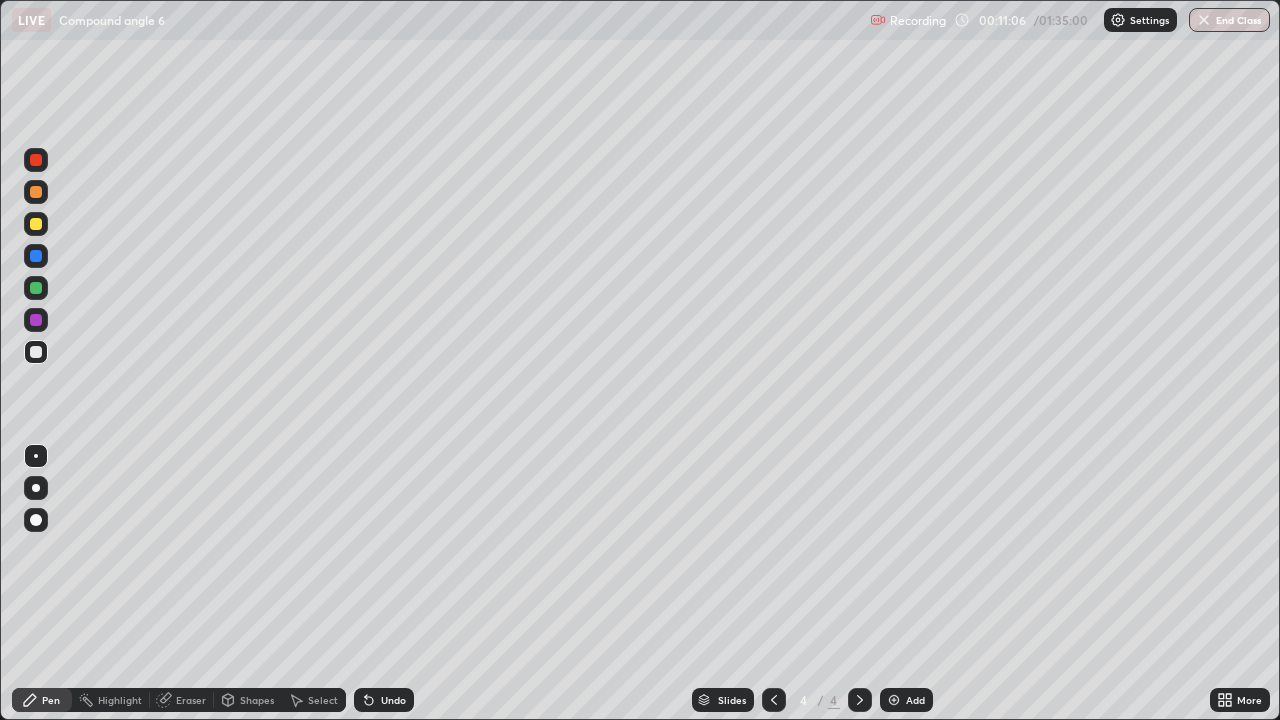 click on "Undo" at bounding box center (393, 700) 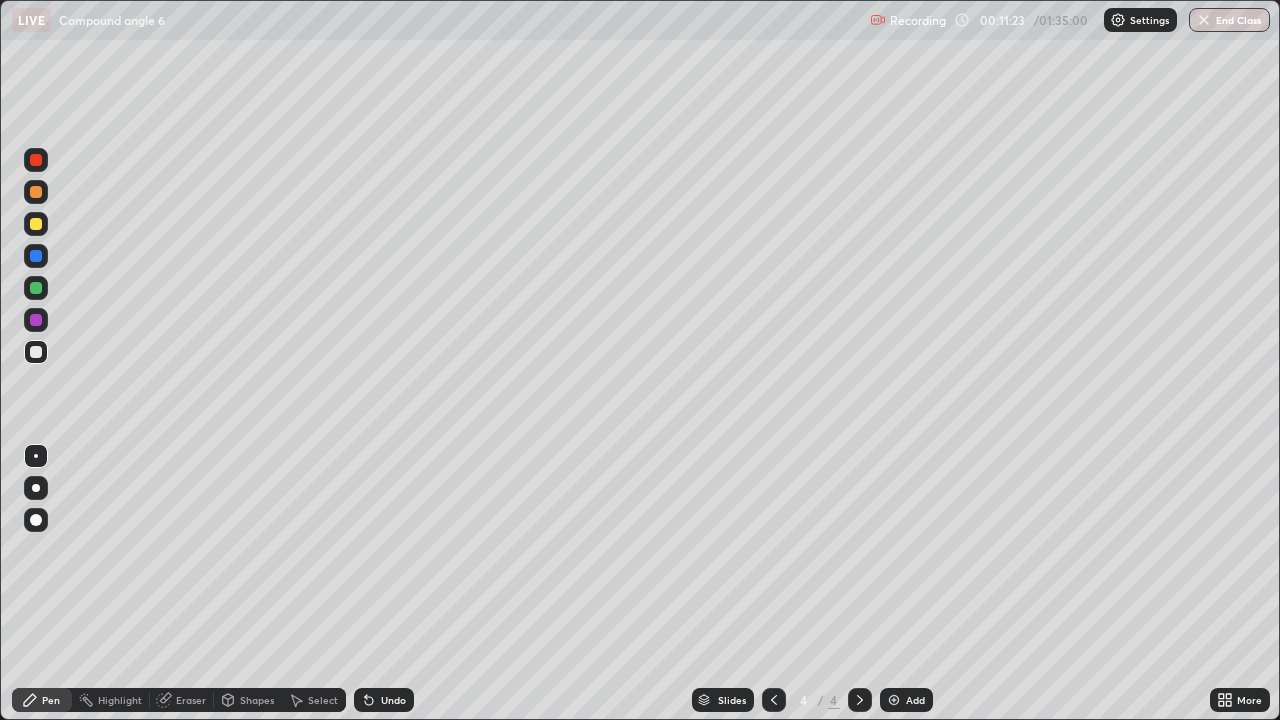 click on "Undo" at bounding box center (393, 700) 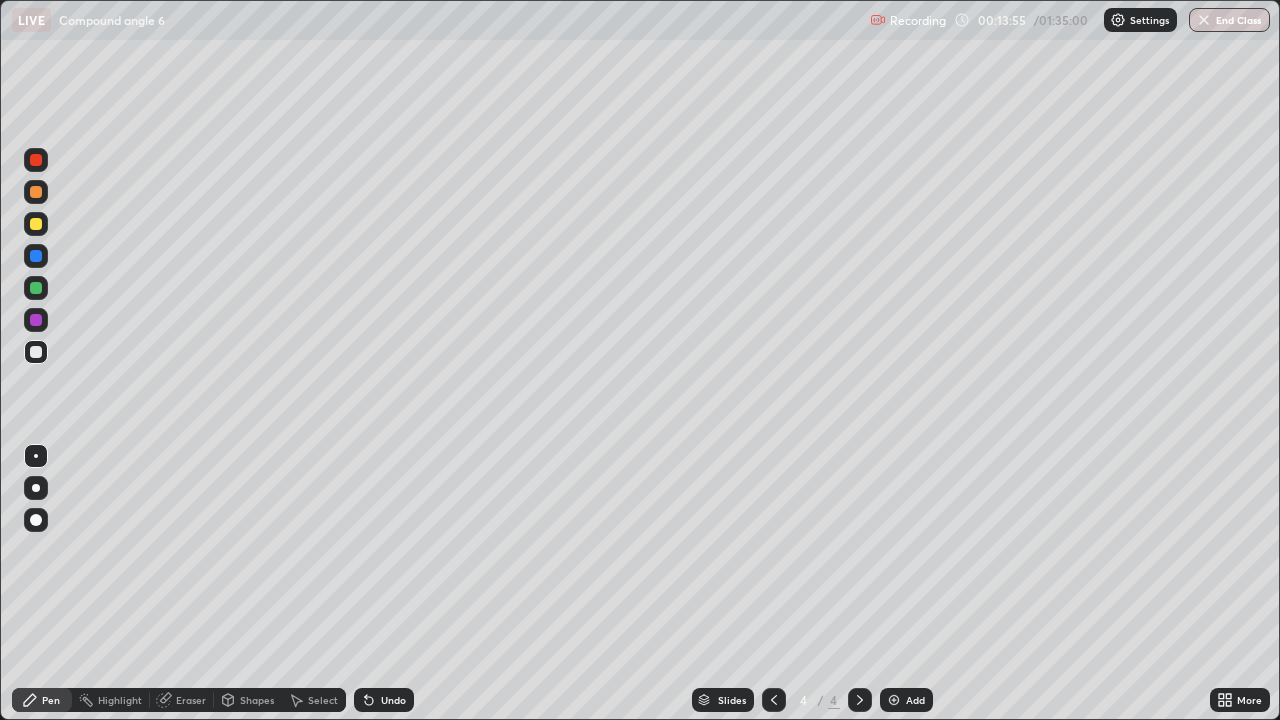 click on "Undo" at bounding box center [393, 700] 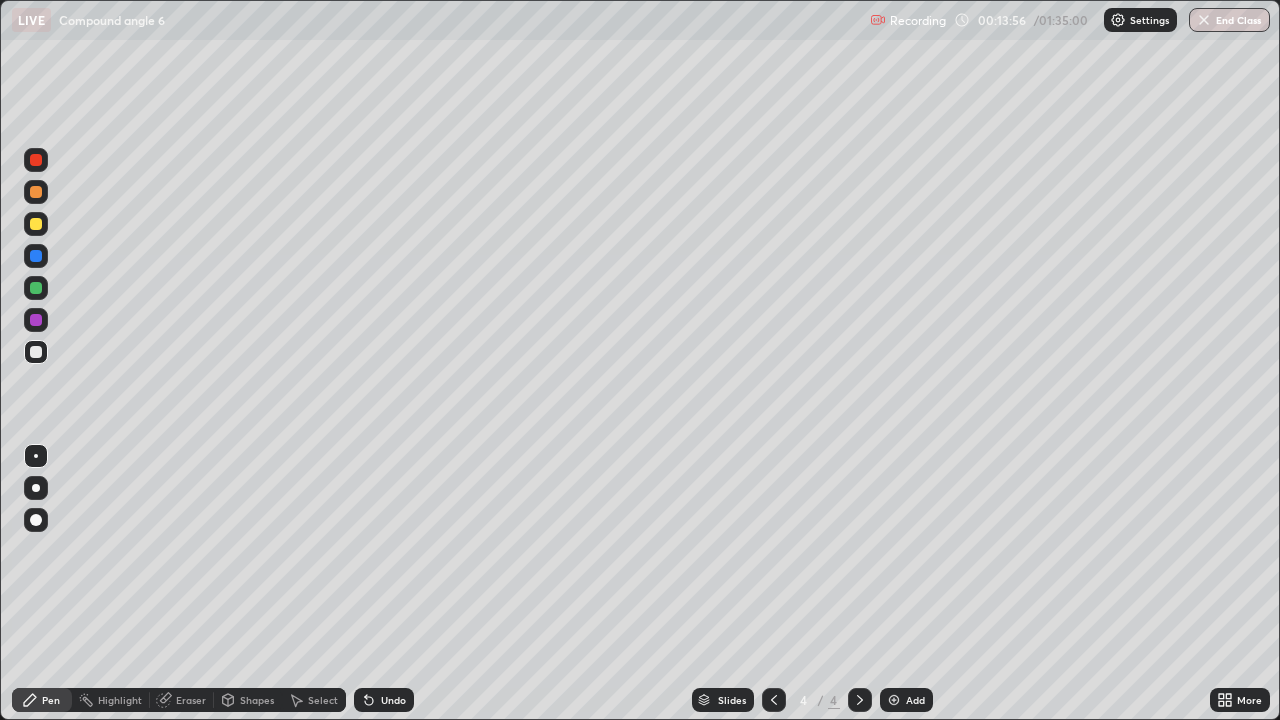 click on "Undo" at bounding box center [384, 700] 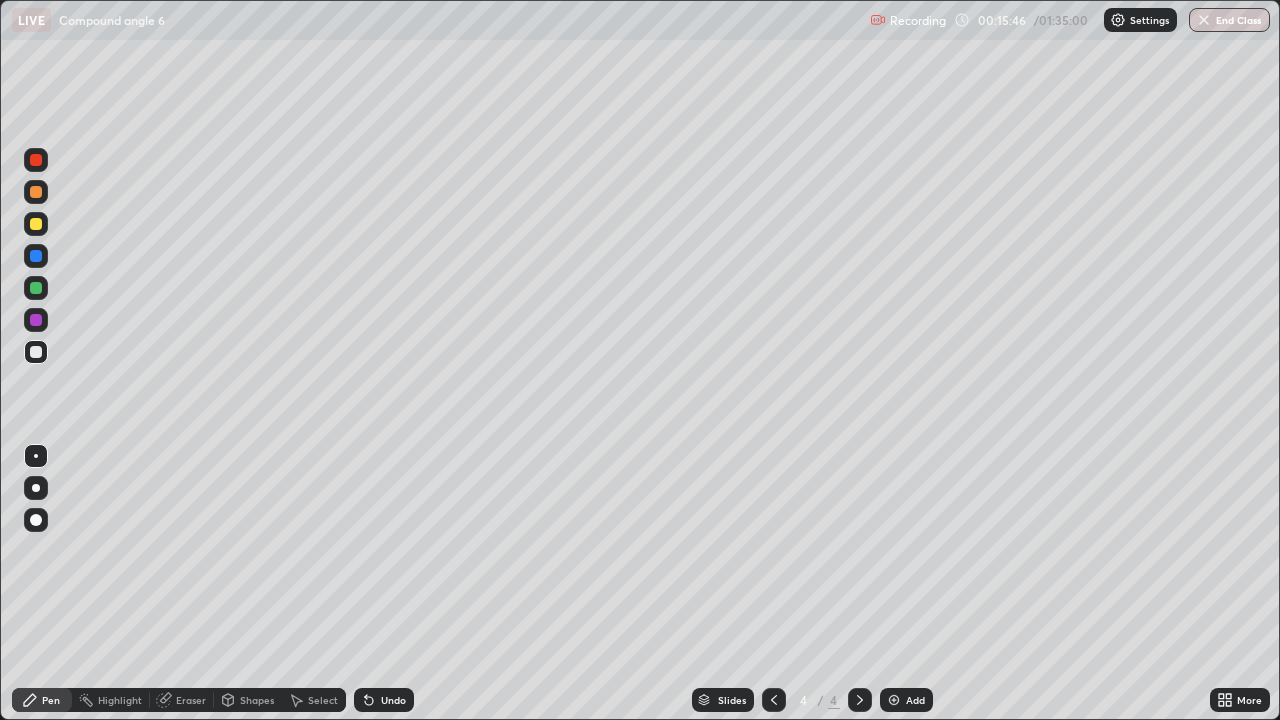 click on "Add" at bounding box center (915, 700) 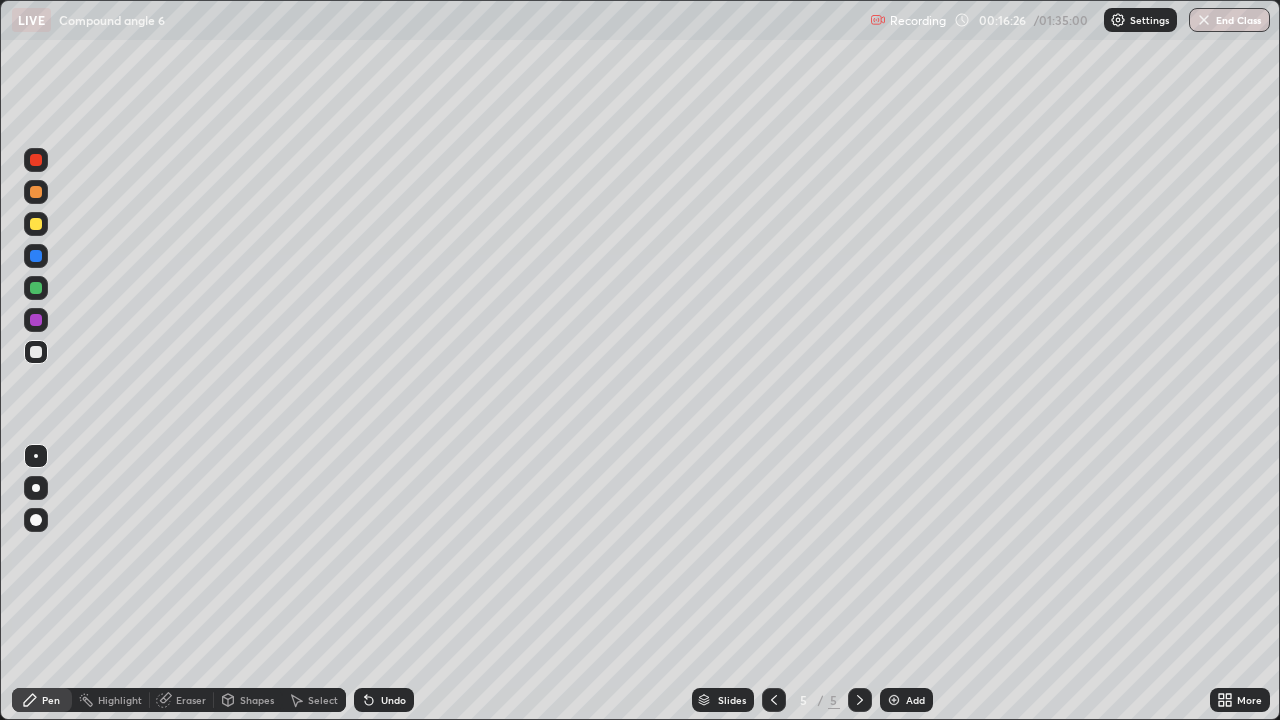 click on "Undo" at bounding box center (393, 700) 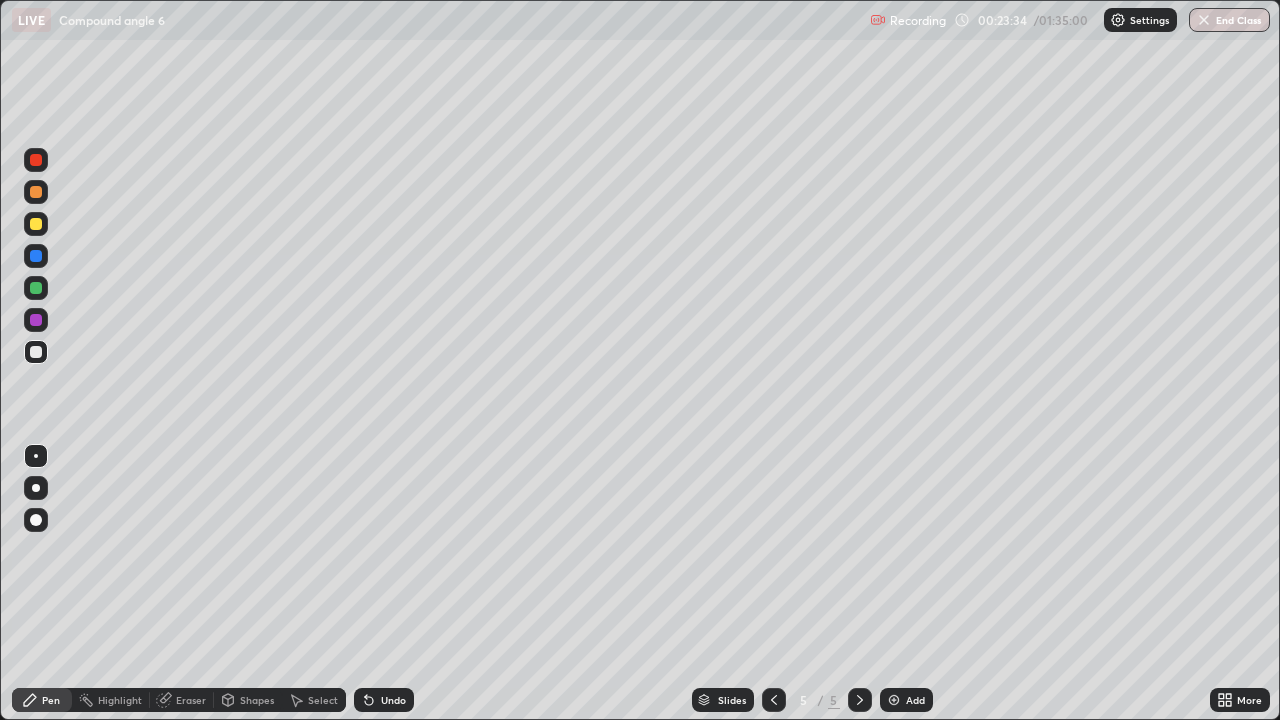 click at bounding box center [36, 288] 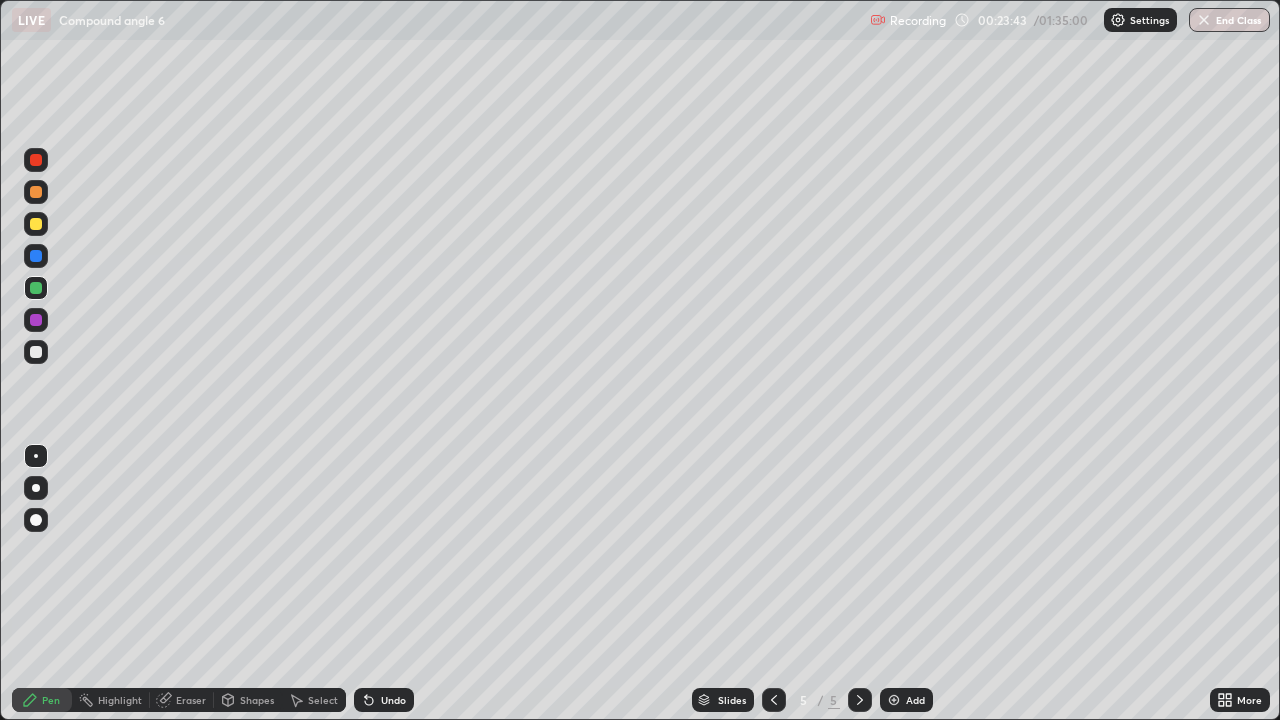 click at bounding box center (36, 352) 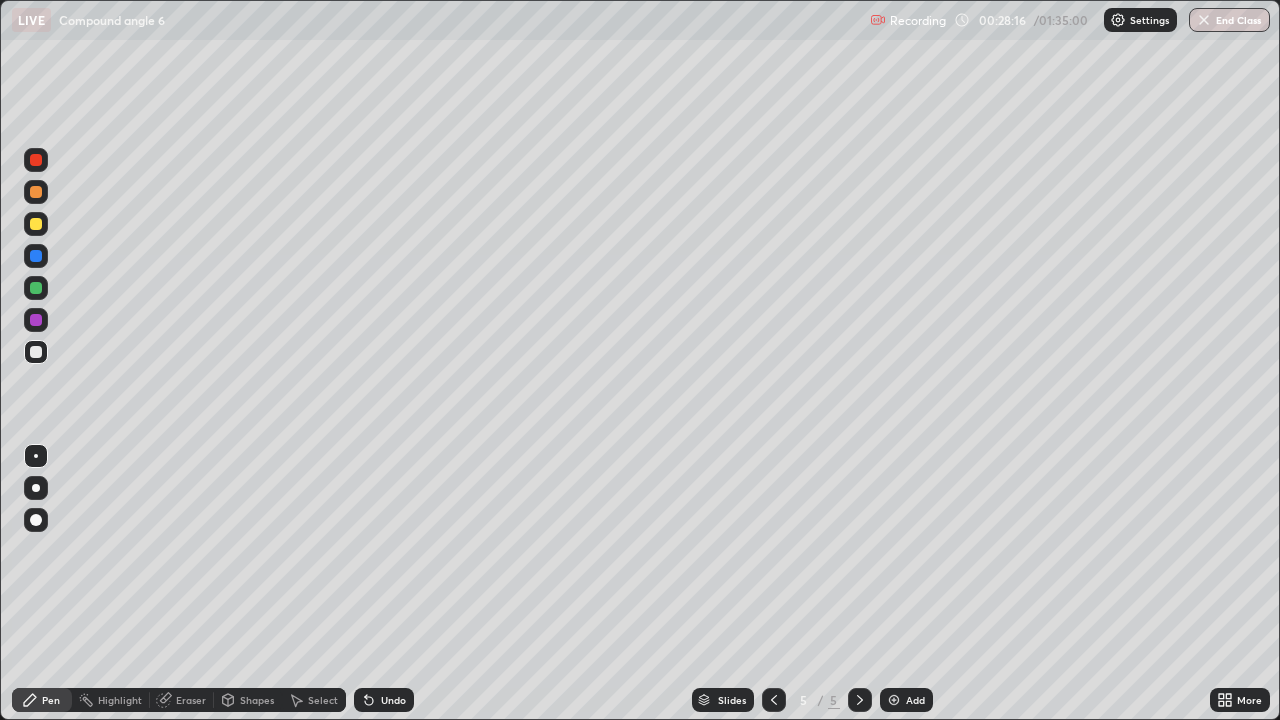 click on "Add" at bounding box center [906, 700] 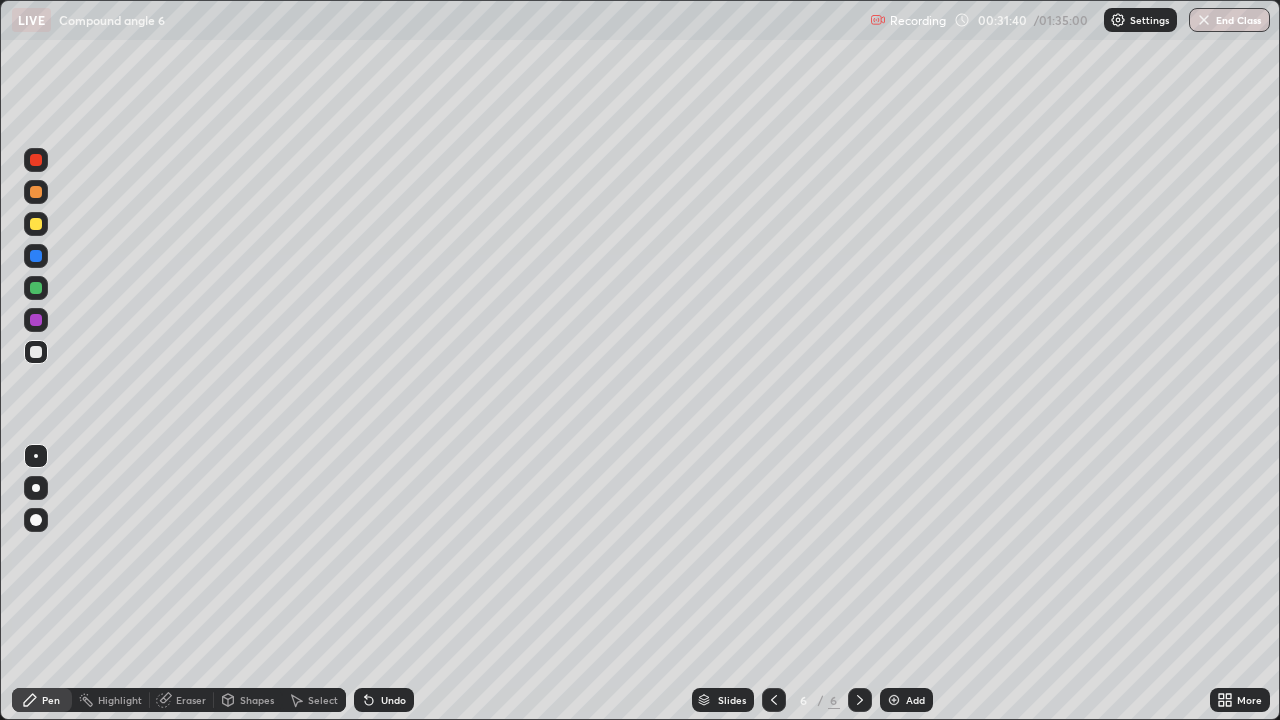 click at bounding box center (36, 288) 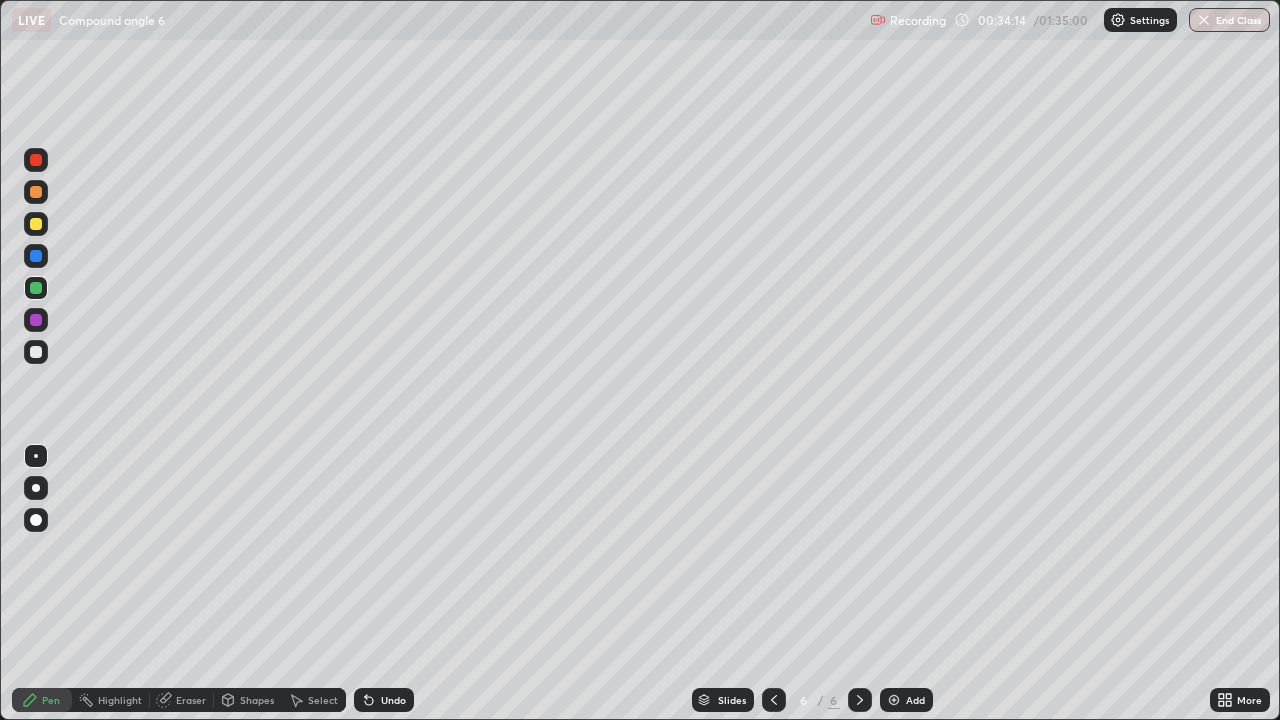 click at bounding box center [36, 352] 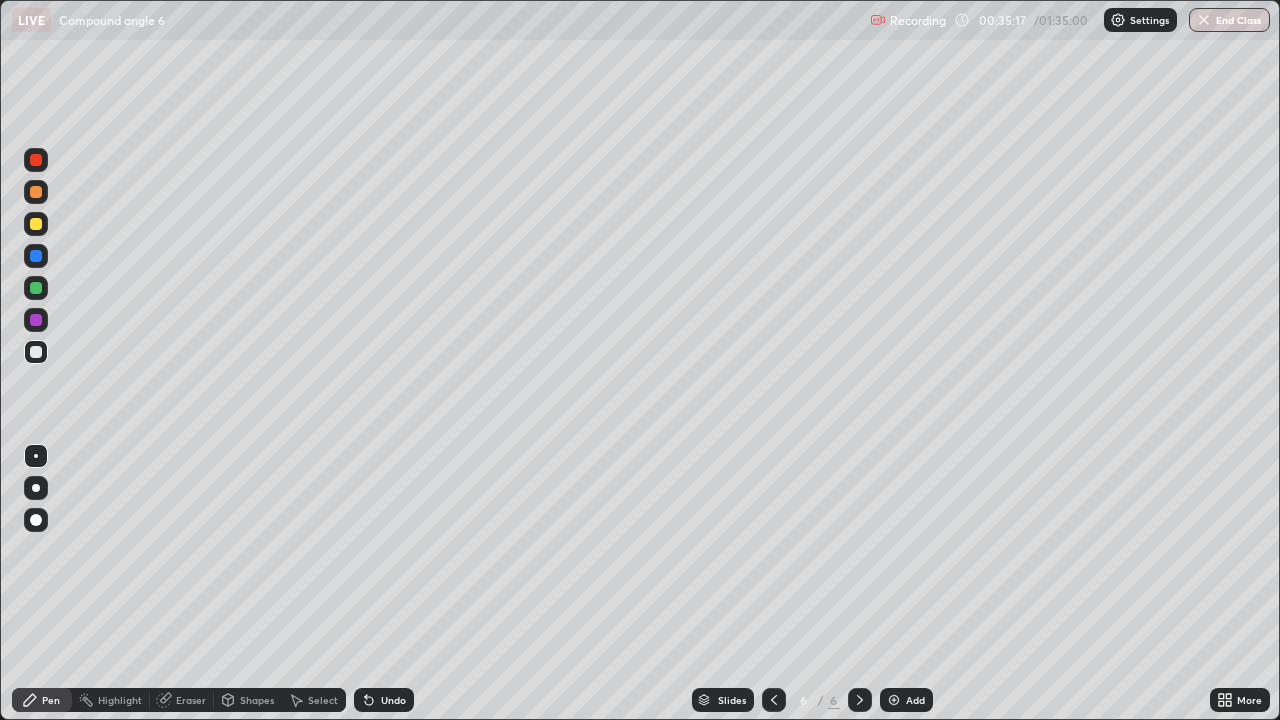 click on "Undo" at bounding box center [393, 700] 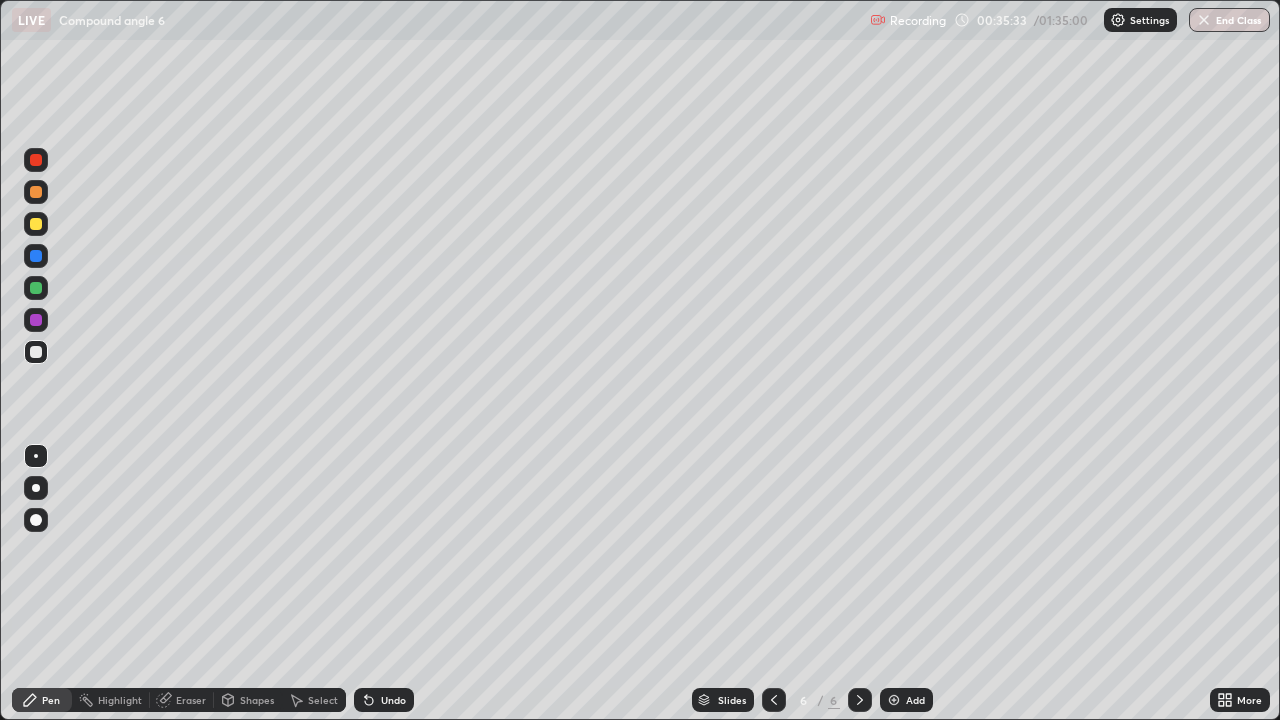 click at bounding box center (36, 160) 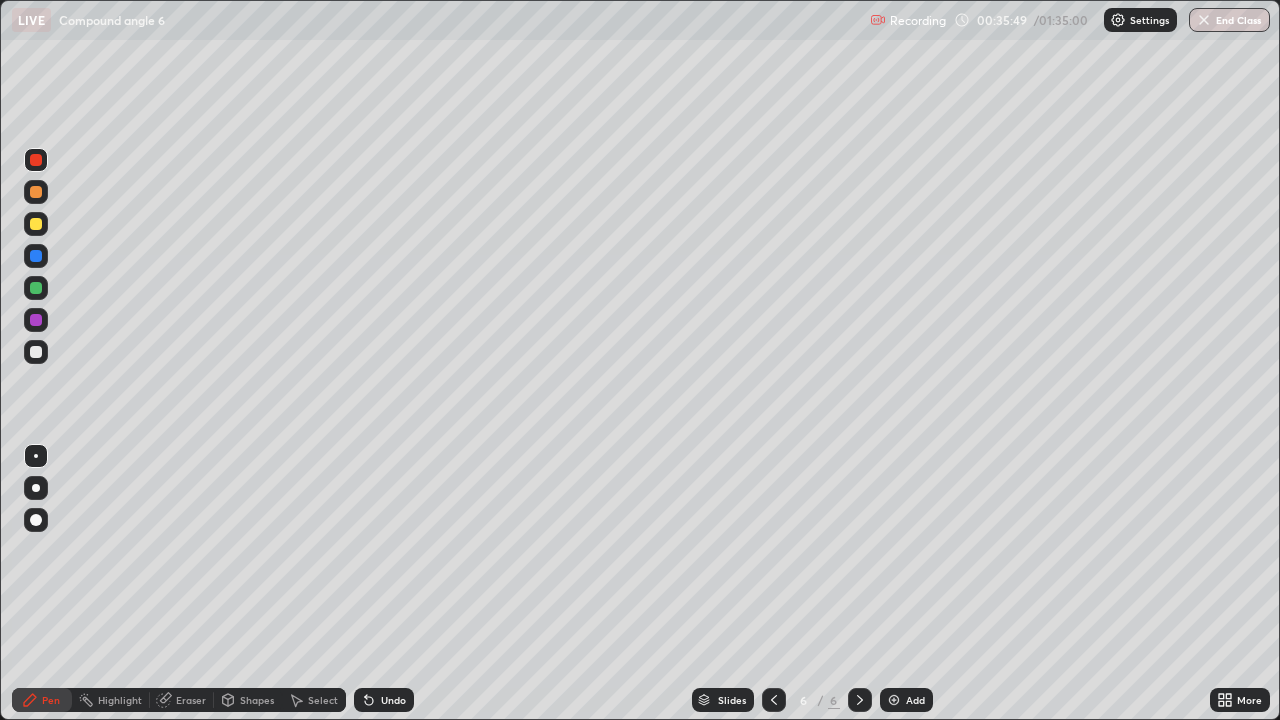 click at bounding box center [36, 352] 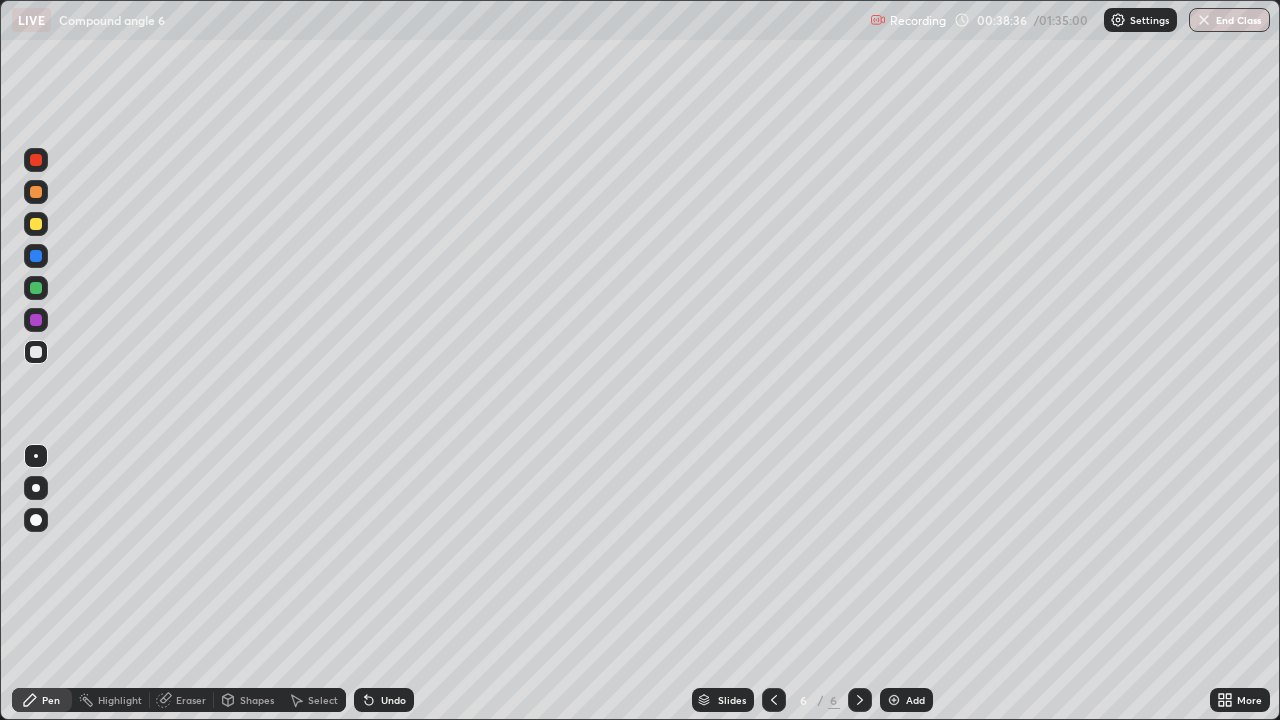 click on "Add" at bounding box center (915, 700) 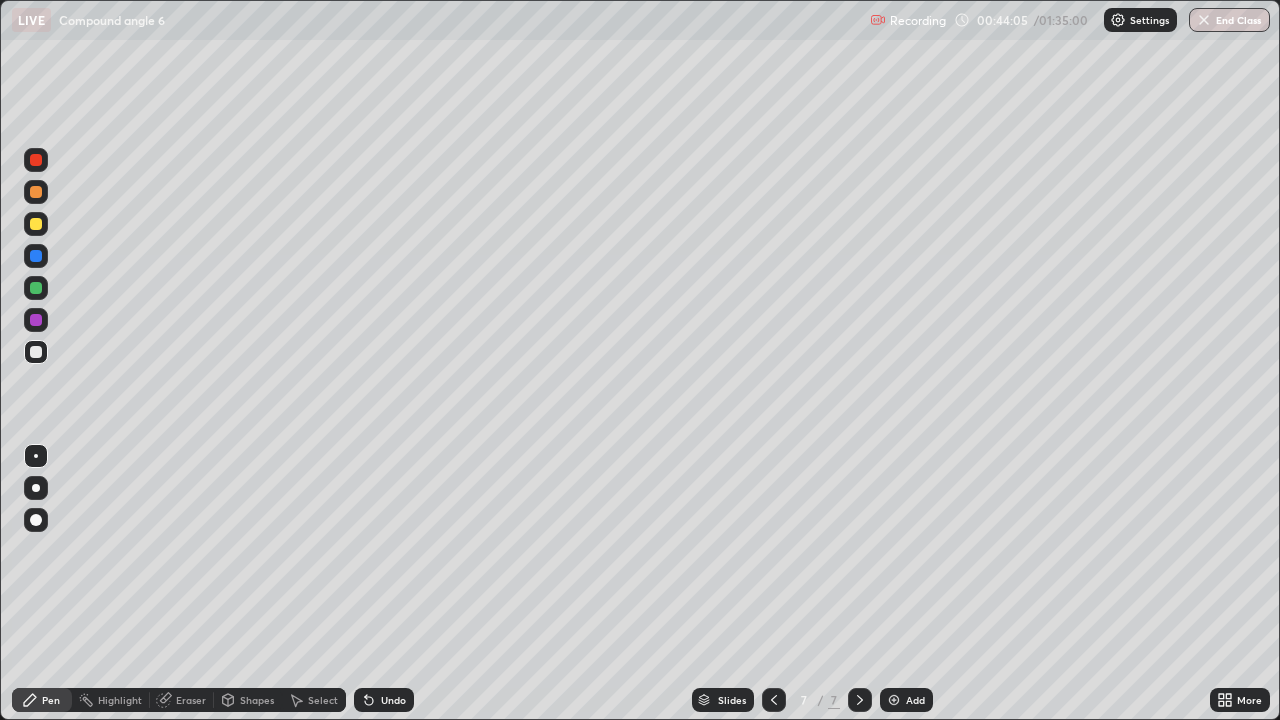 click at bounding box center (36, 288) 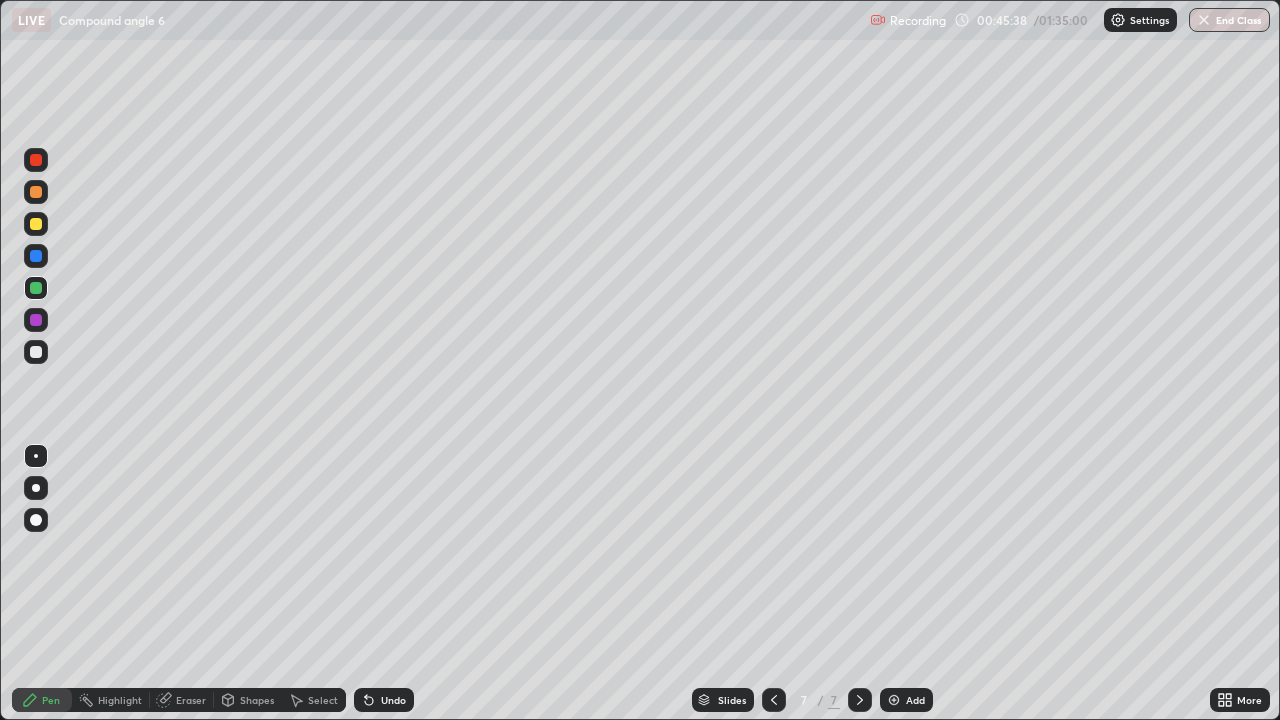 click on "Add" at bounding box center (915, 700) 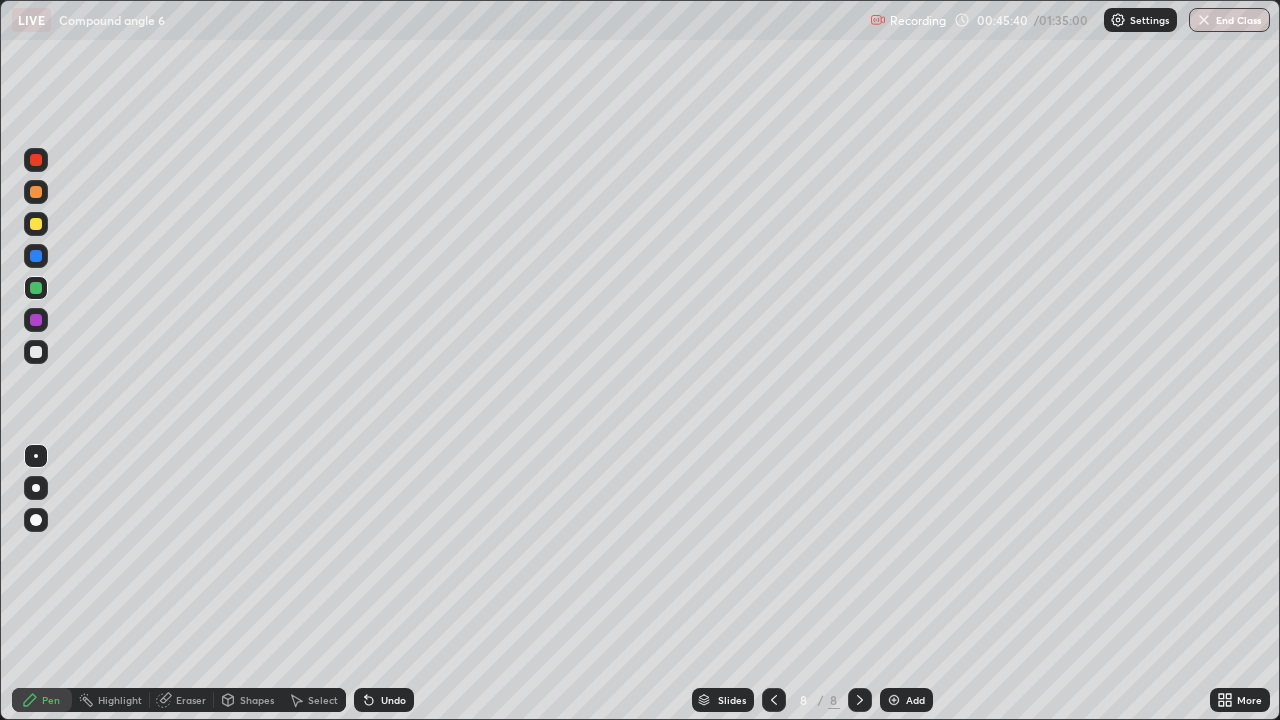click at bounding box center (36, 352) 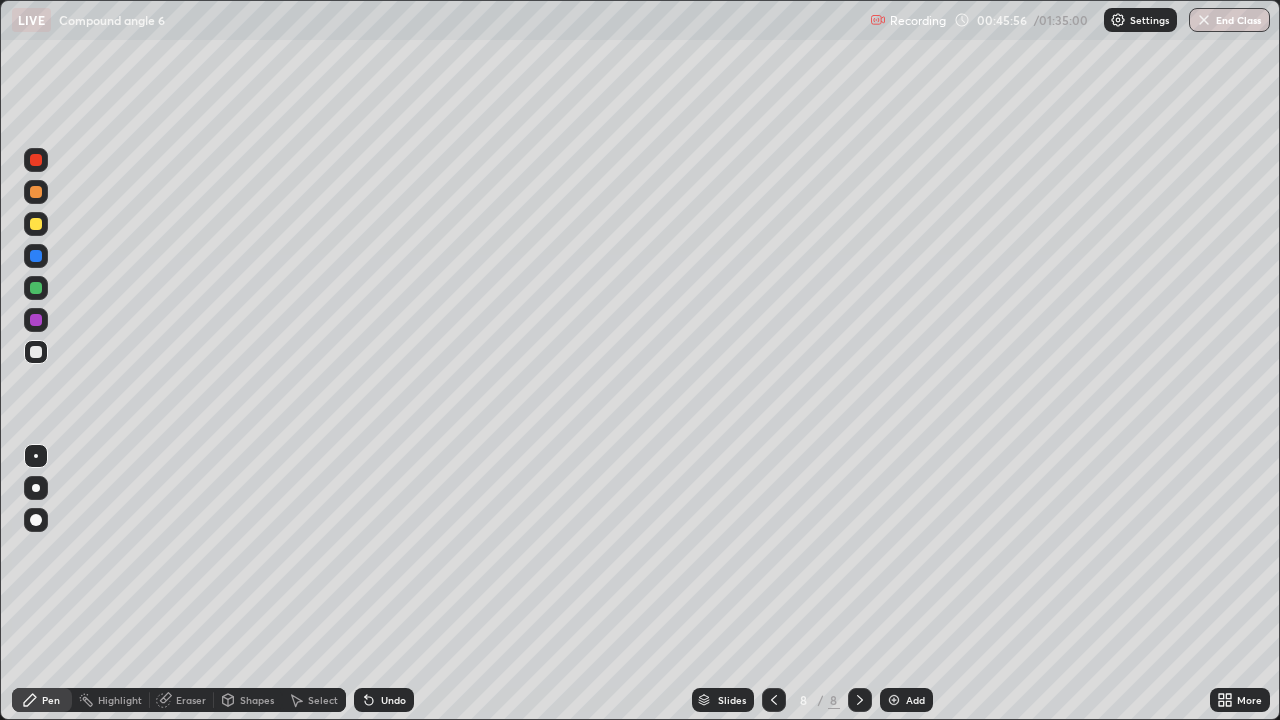 click 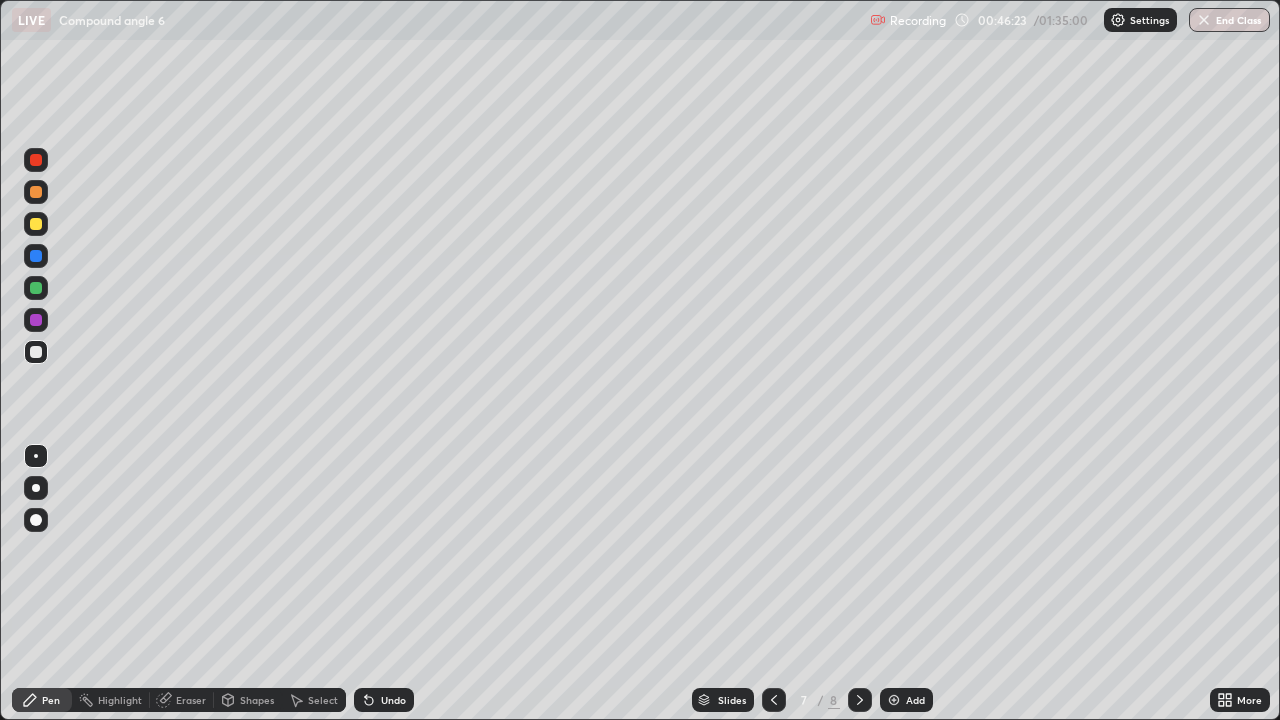 click 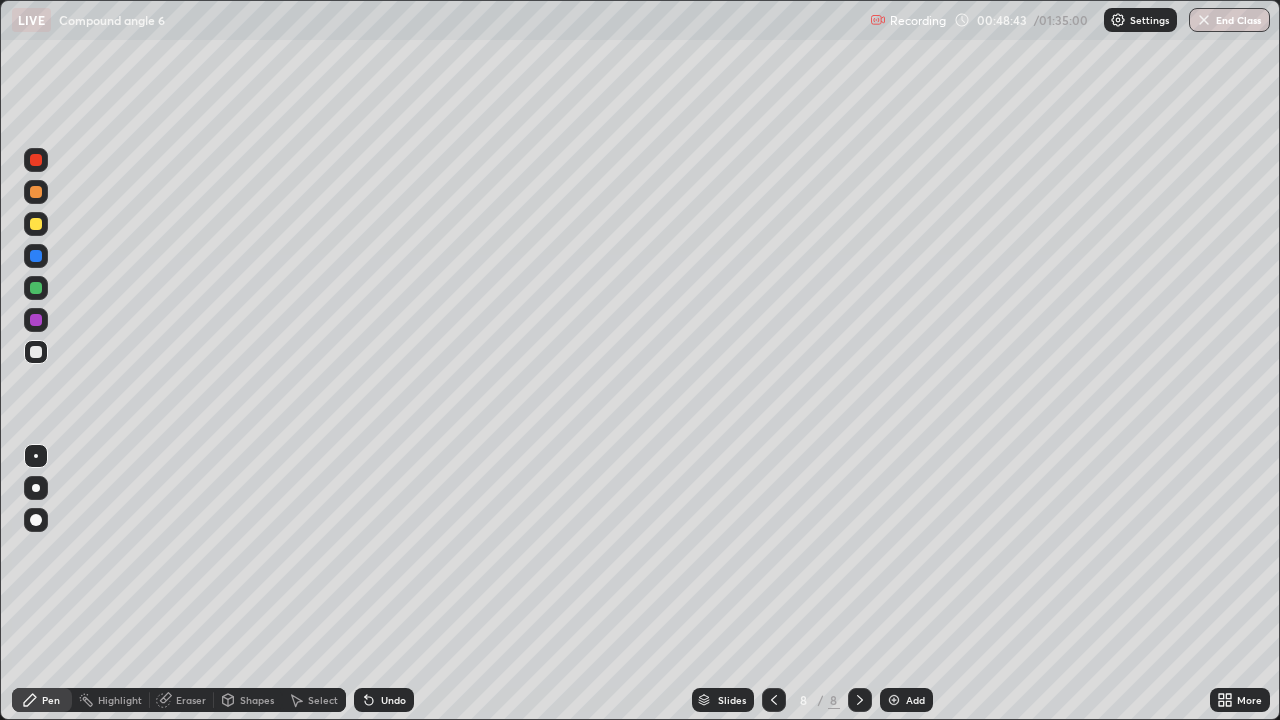 click on "Undo" at bounding box center (393, 700) 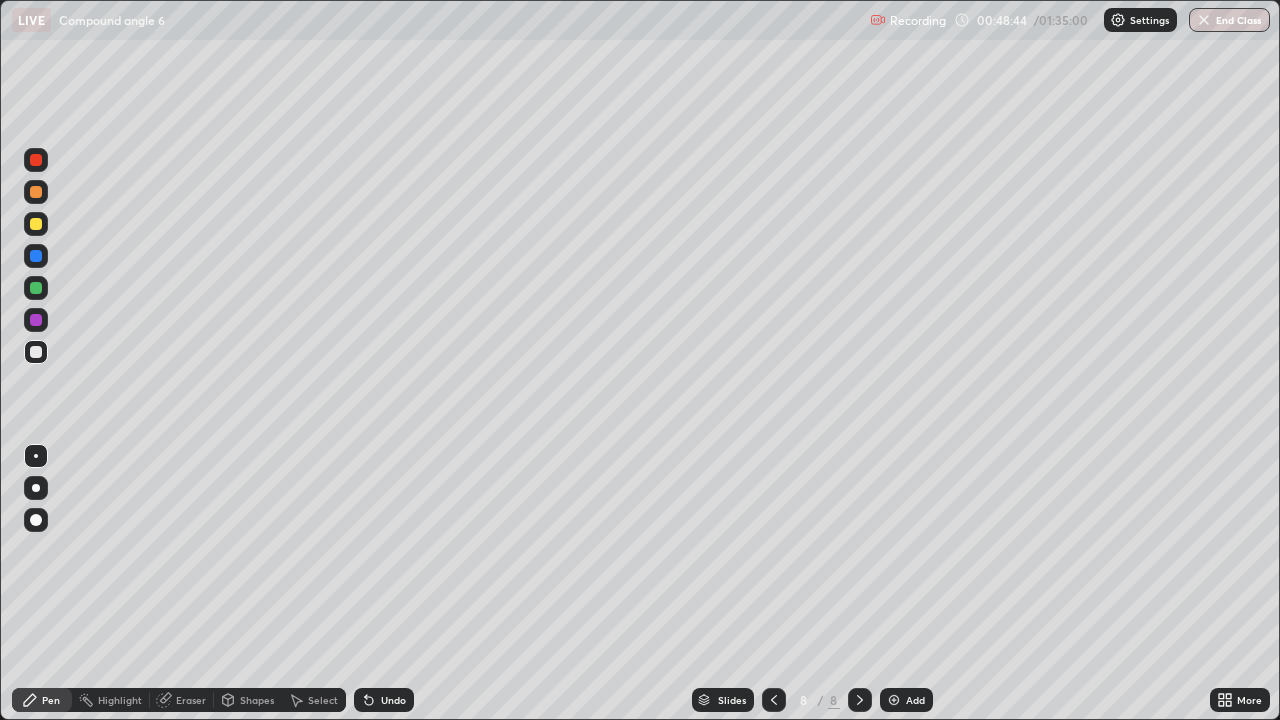 click on "Undo" at bounding box center (393, 700) 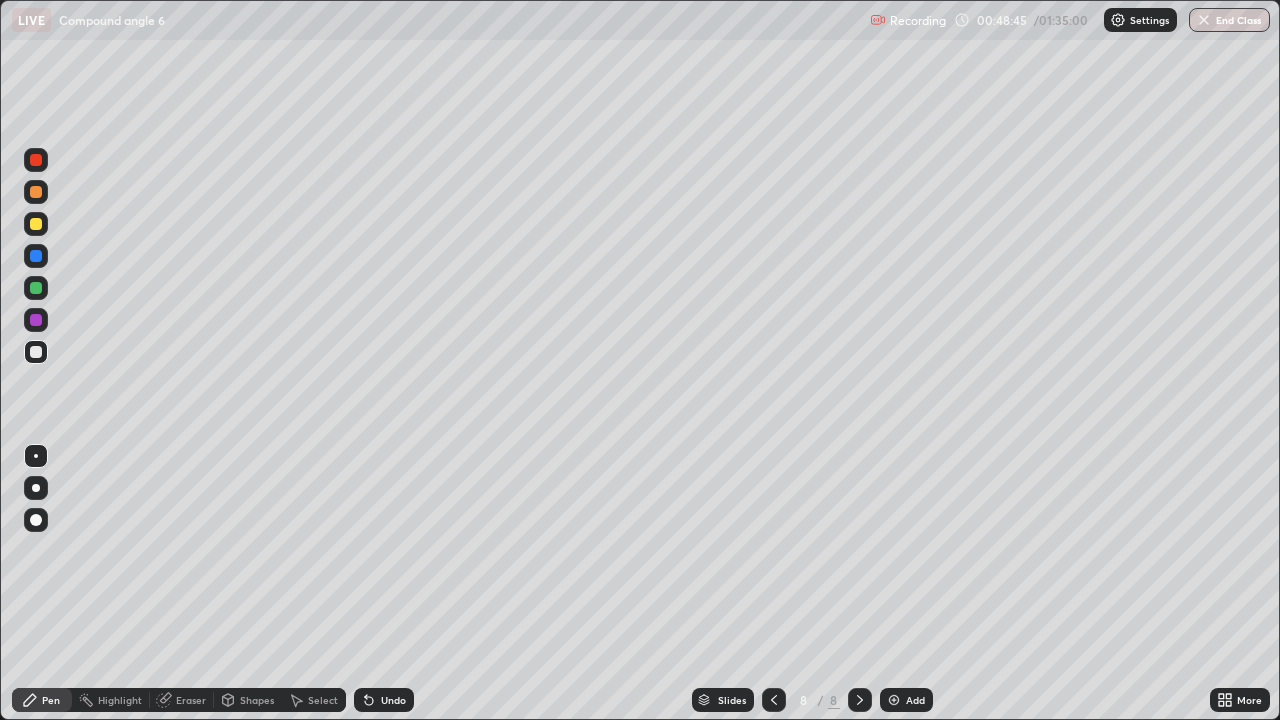 click on "Undo" at bounding box center (384, 700) 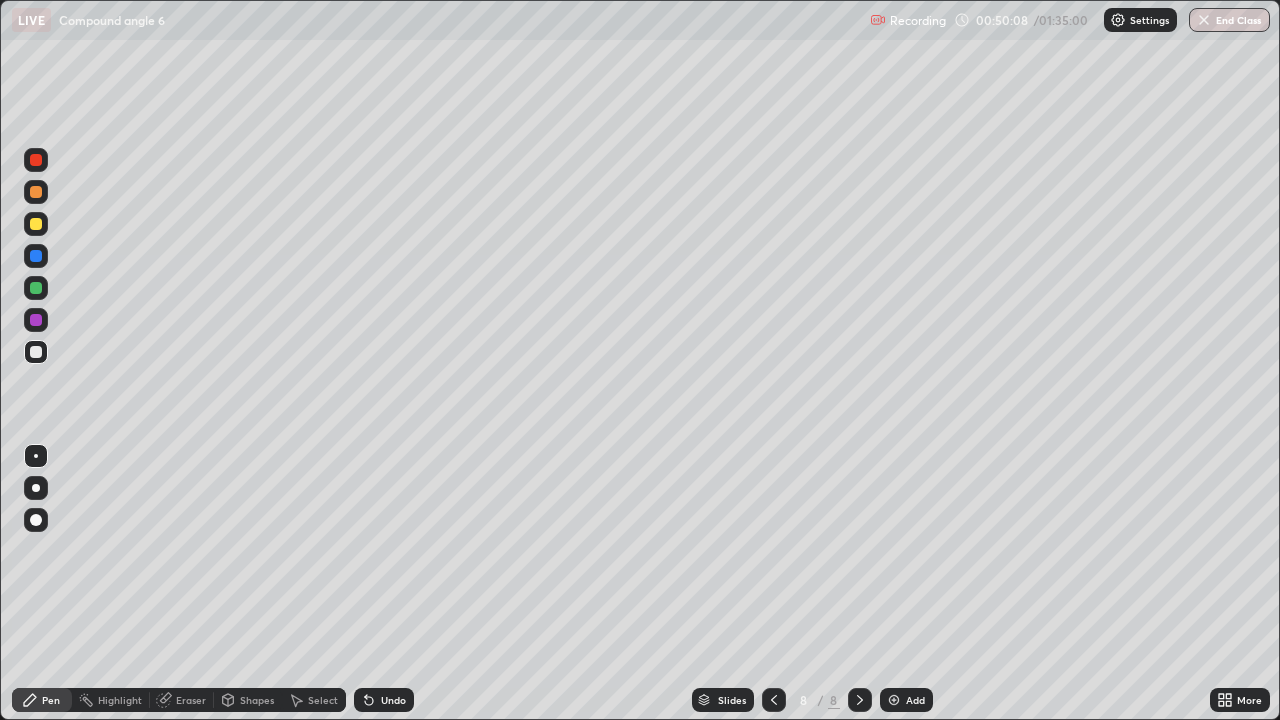 click on "Undo" at bounding box center (393, 700) 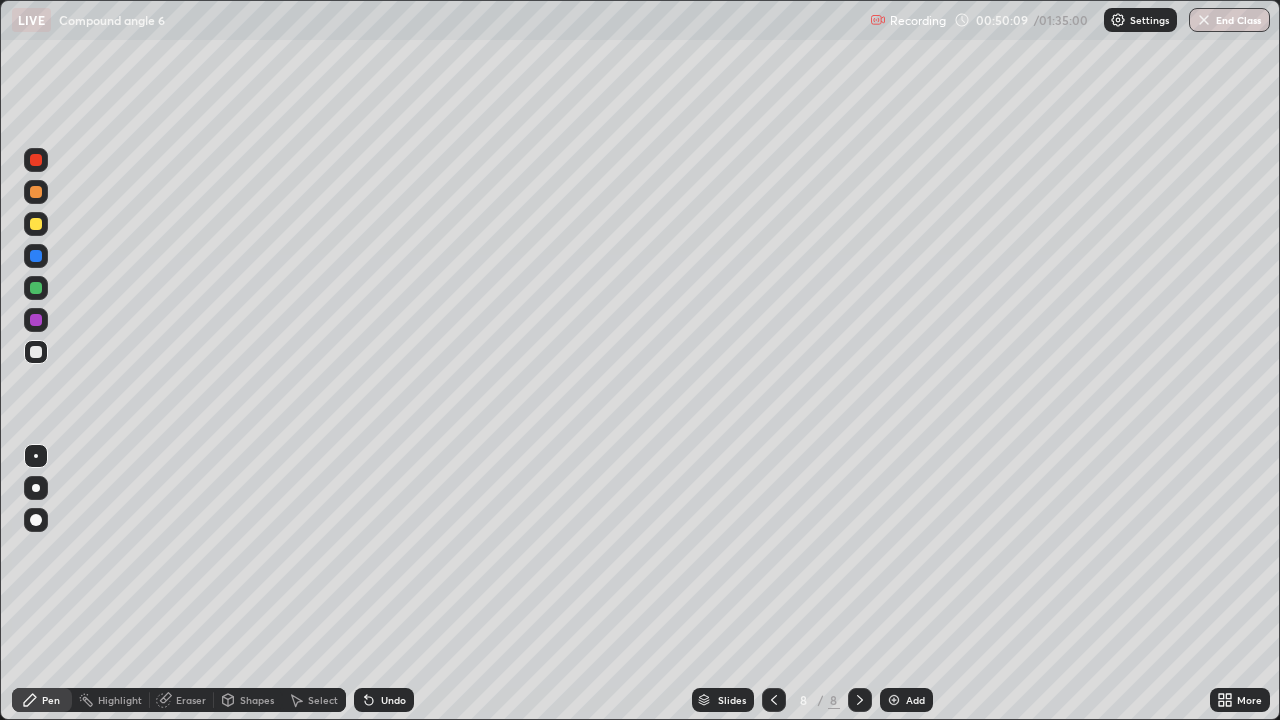 click on "Undo" at bounding box center (384, 700) 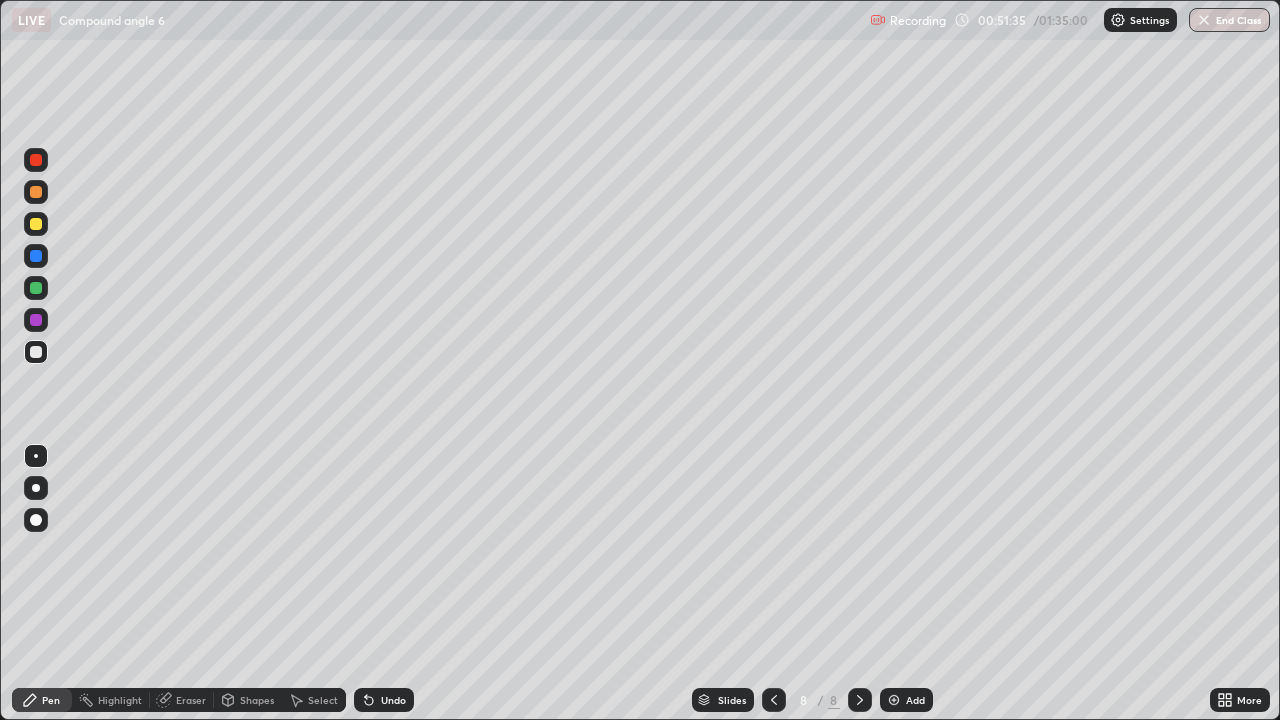 click at bounding box center [36, 288] 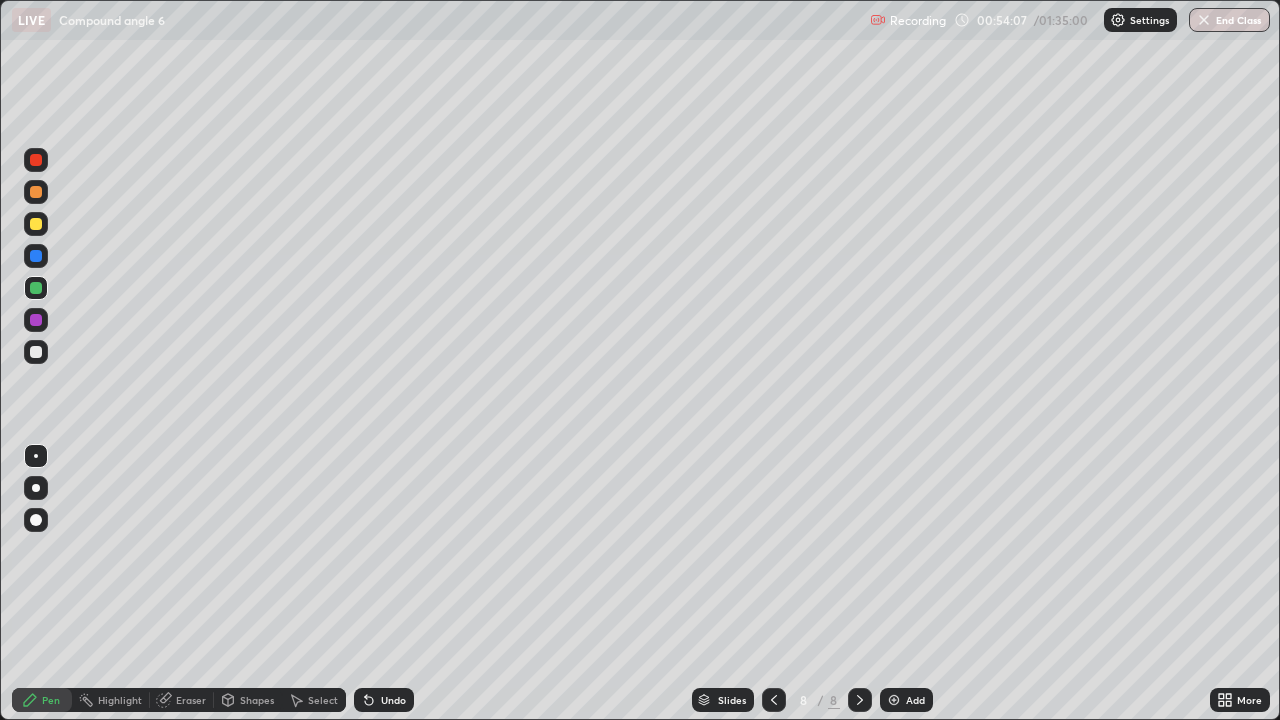 click on "Add" at bounding box center [915, 700] 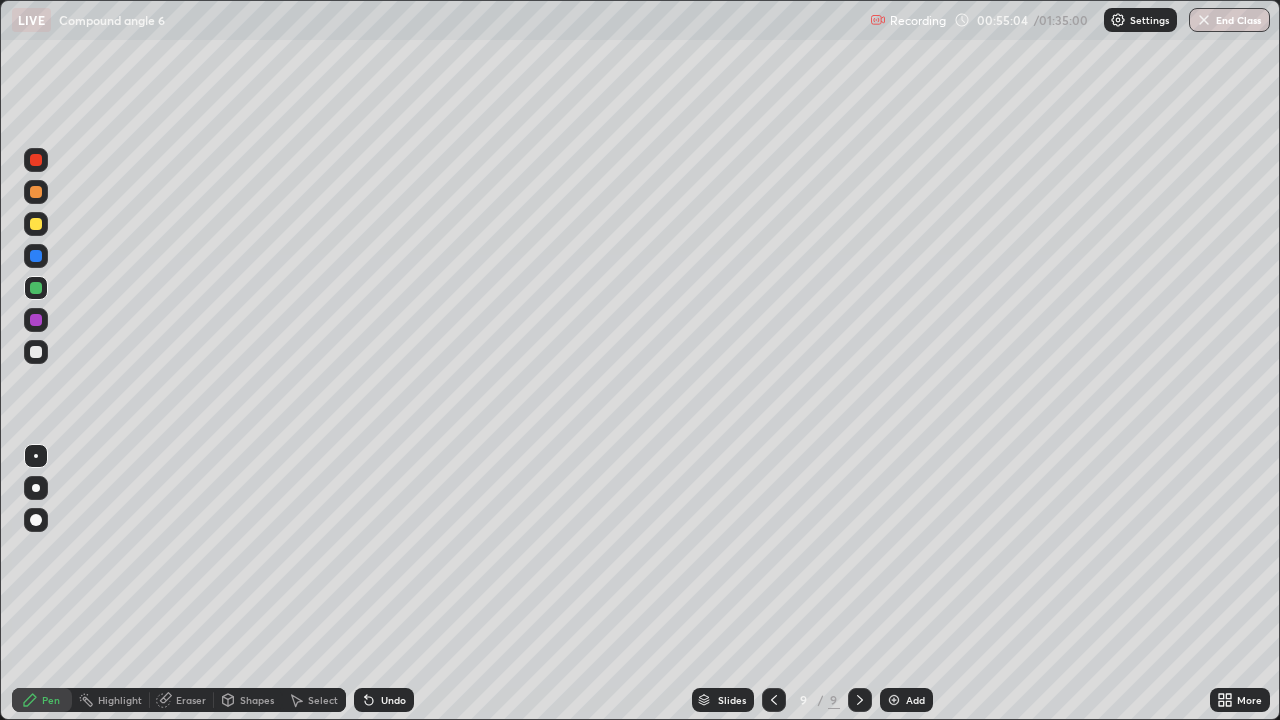 click on "Undo" at bounding box center (393, 700) 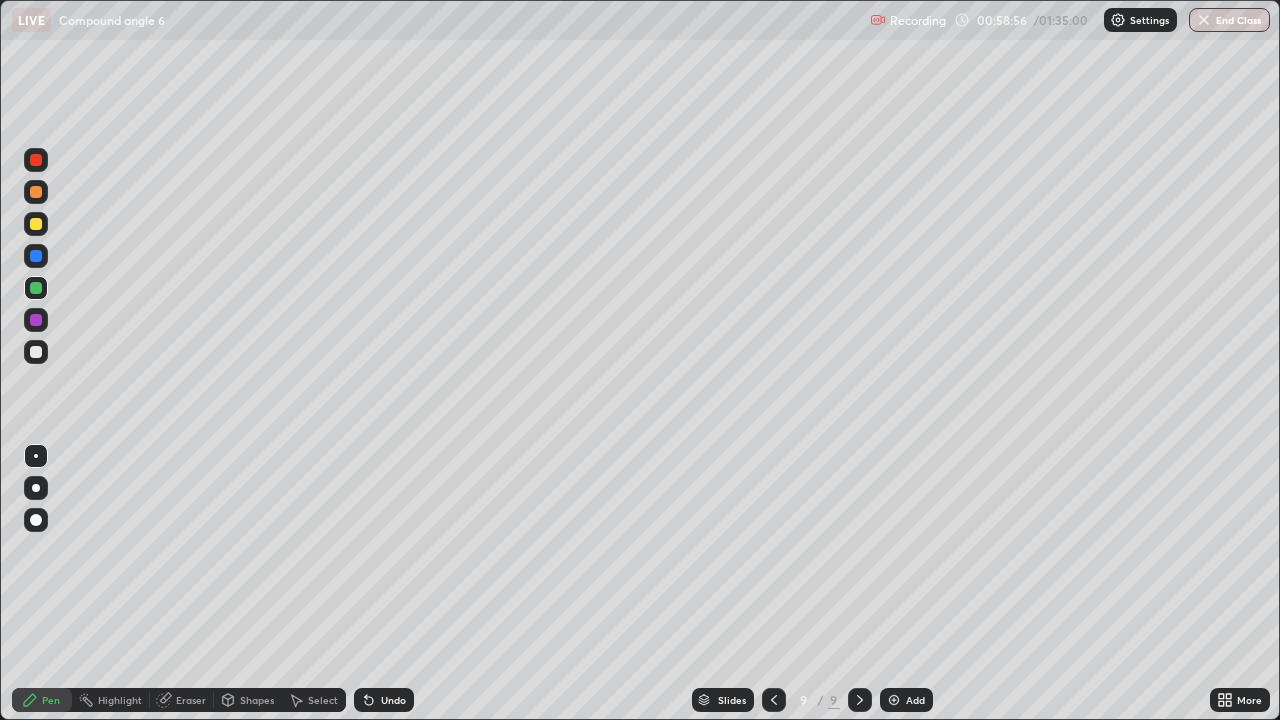 click 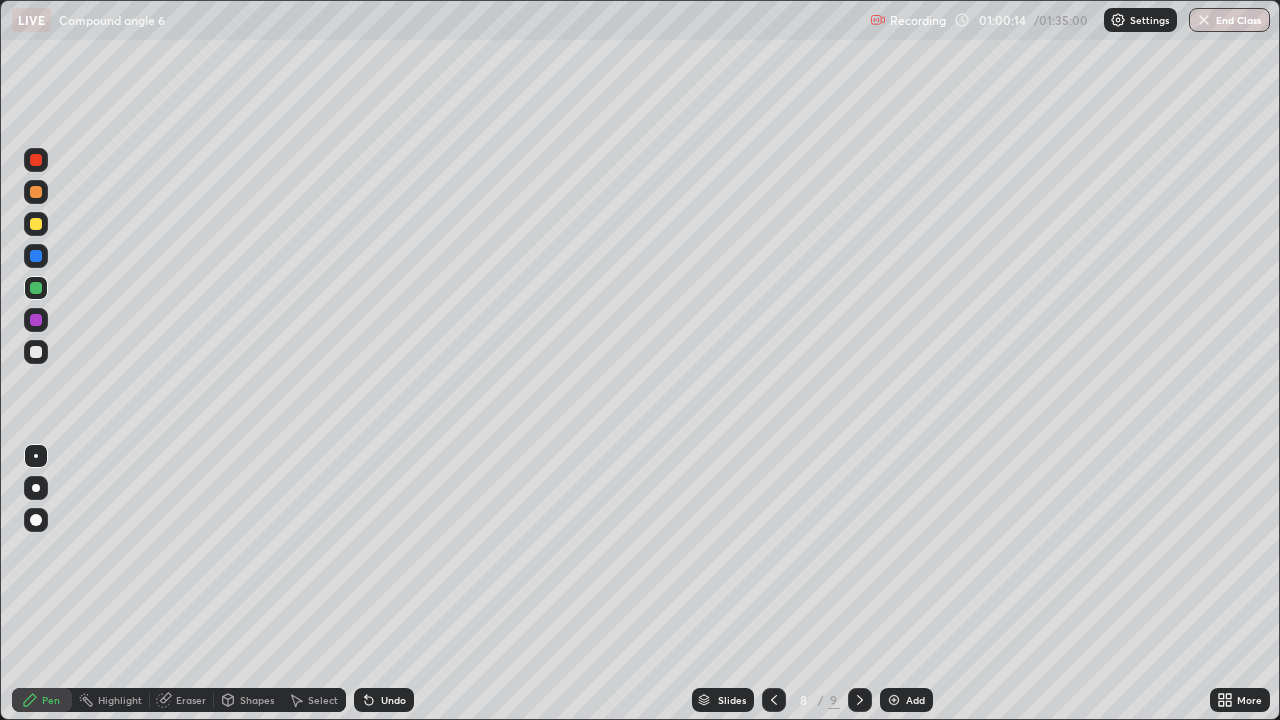 click 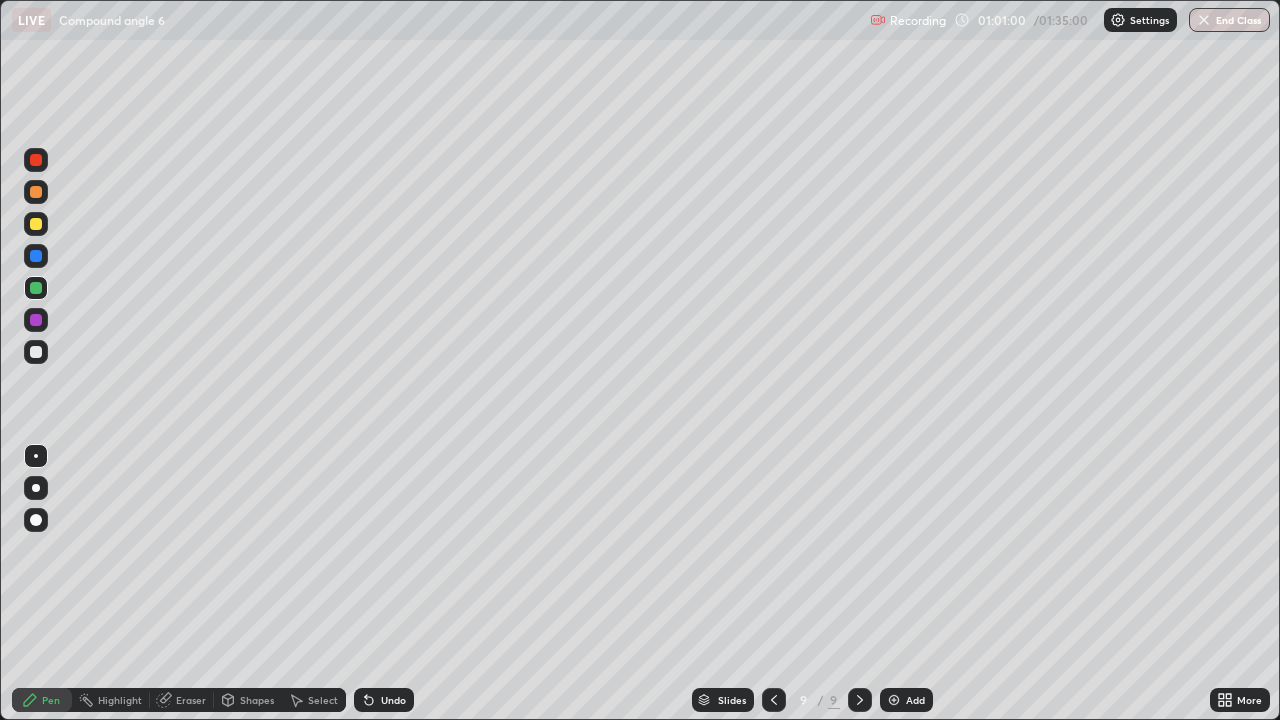 click 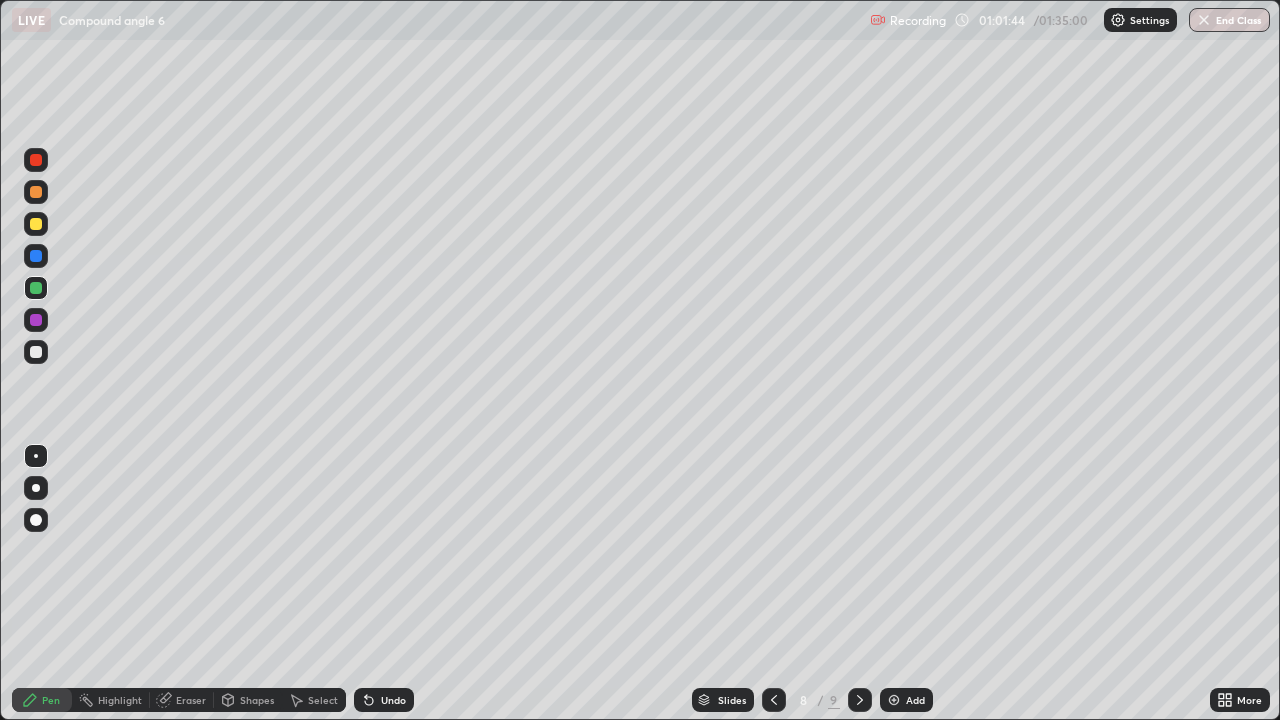 click 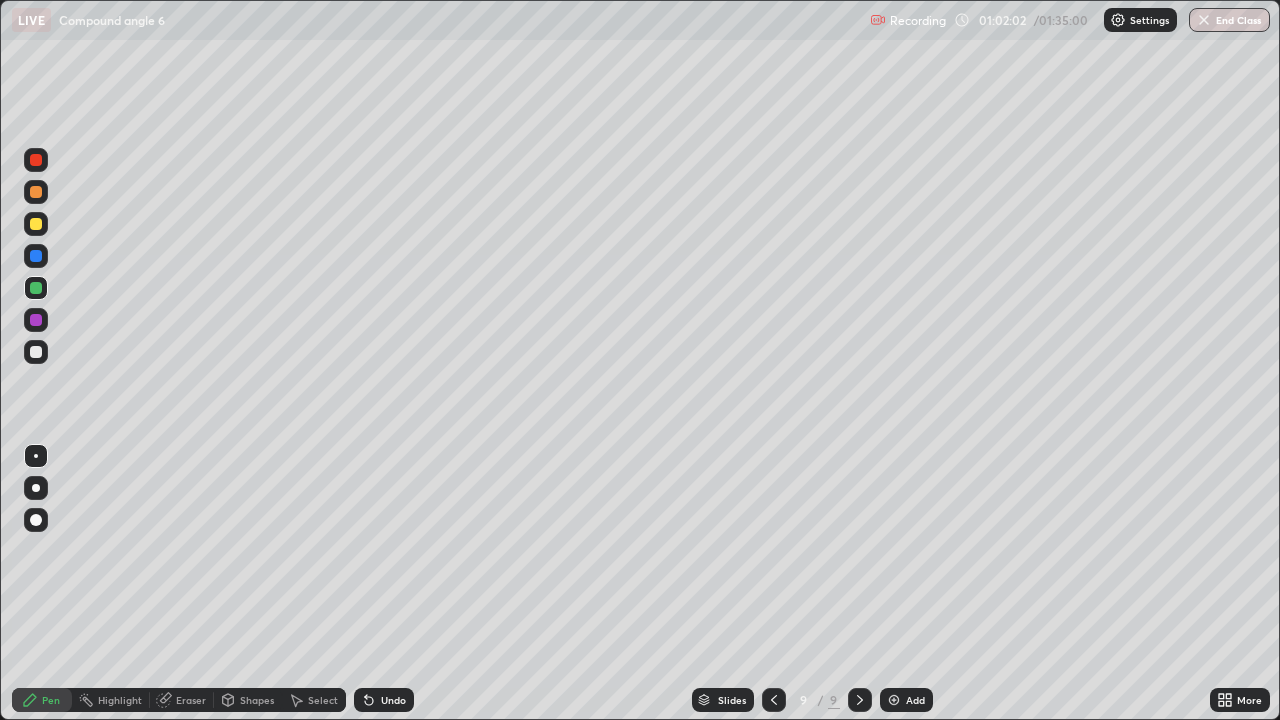 click 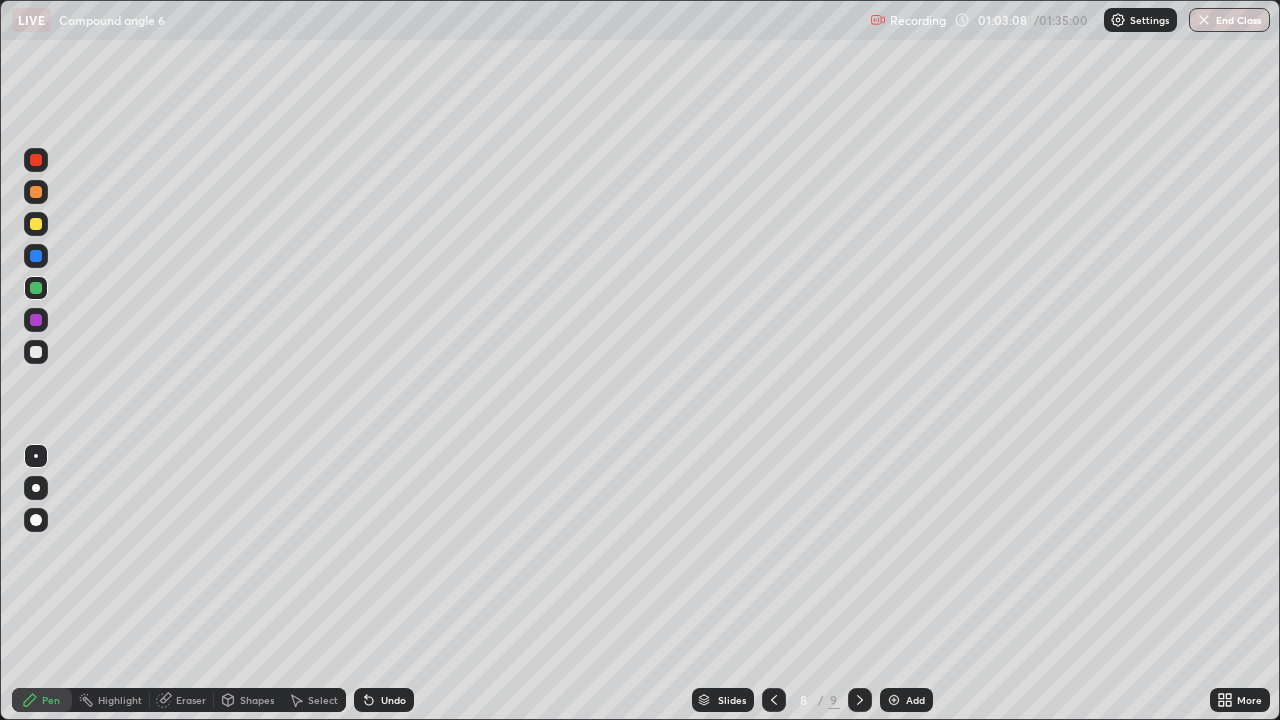 click at bounding box center [860, 700] 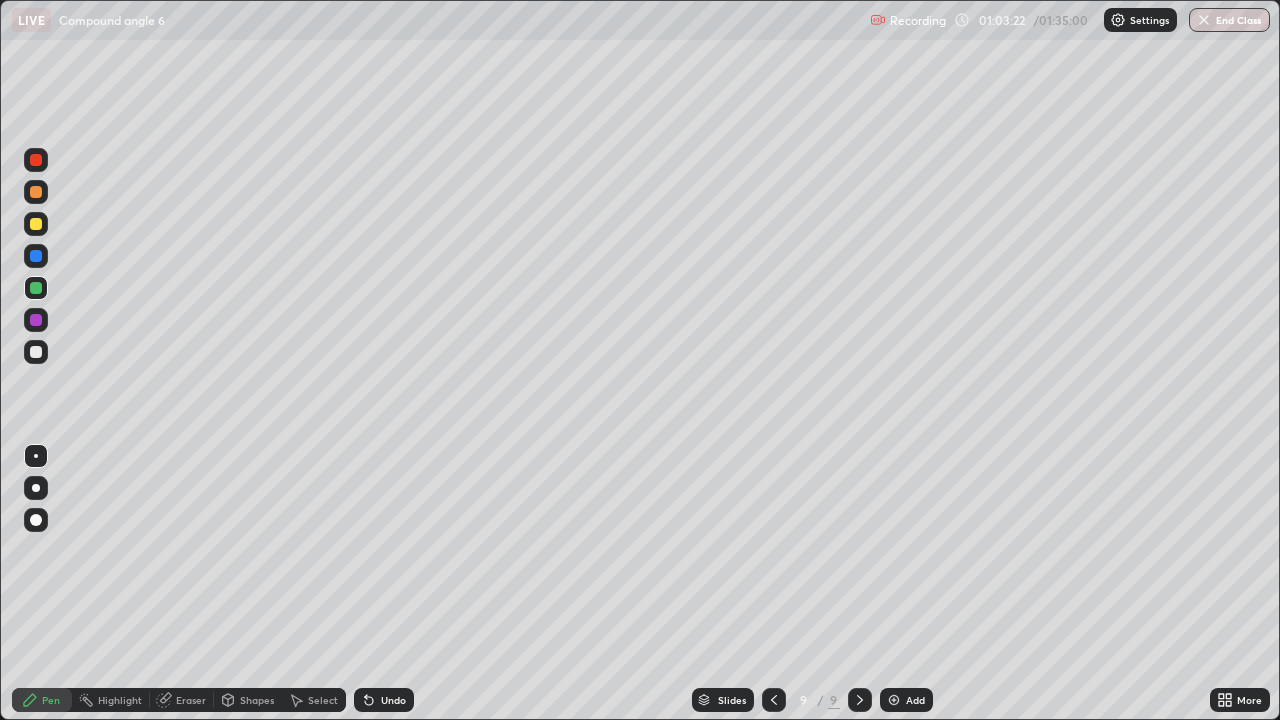 click at bounding box center [36, 352] 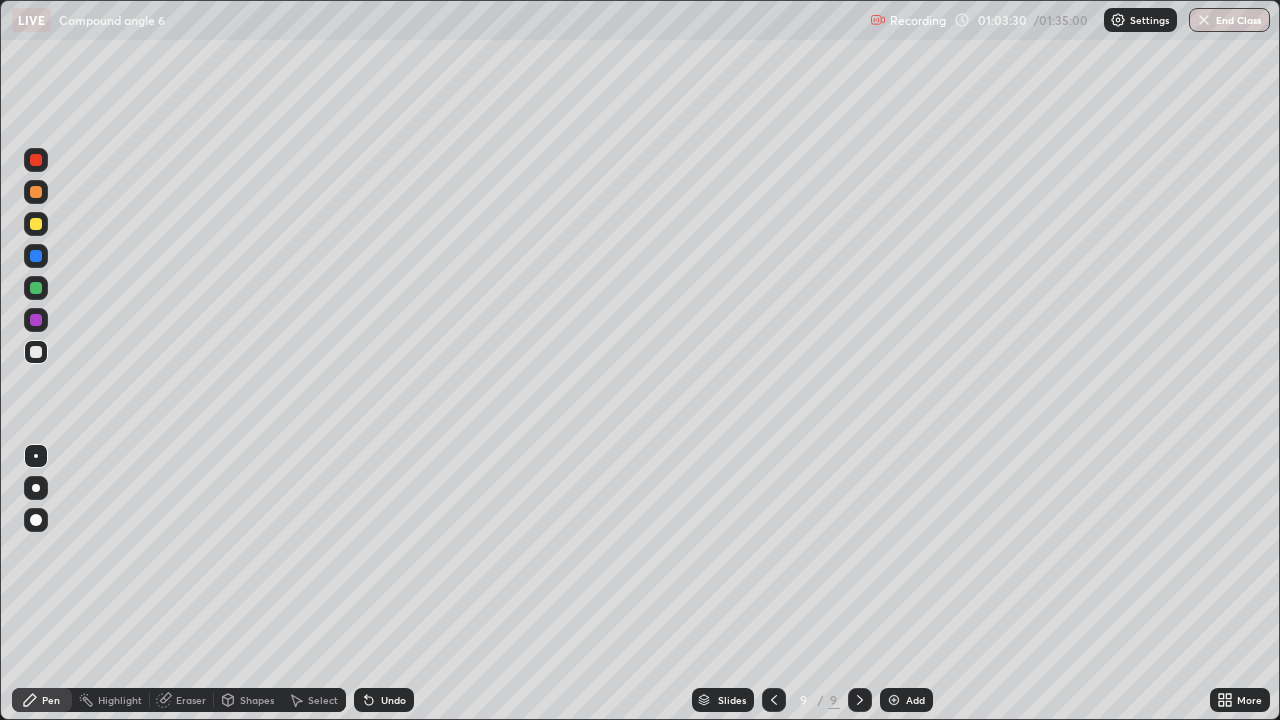 click on "Undo" at bounding box center [384, 700] 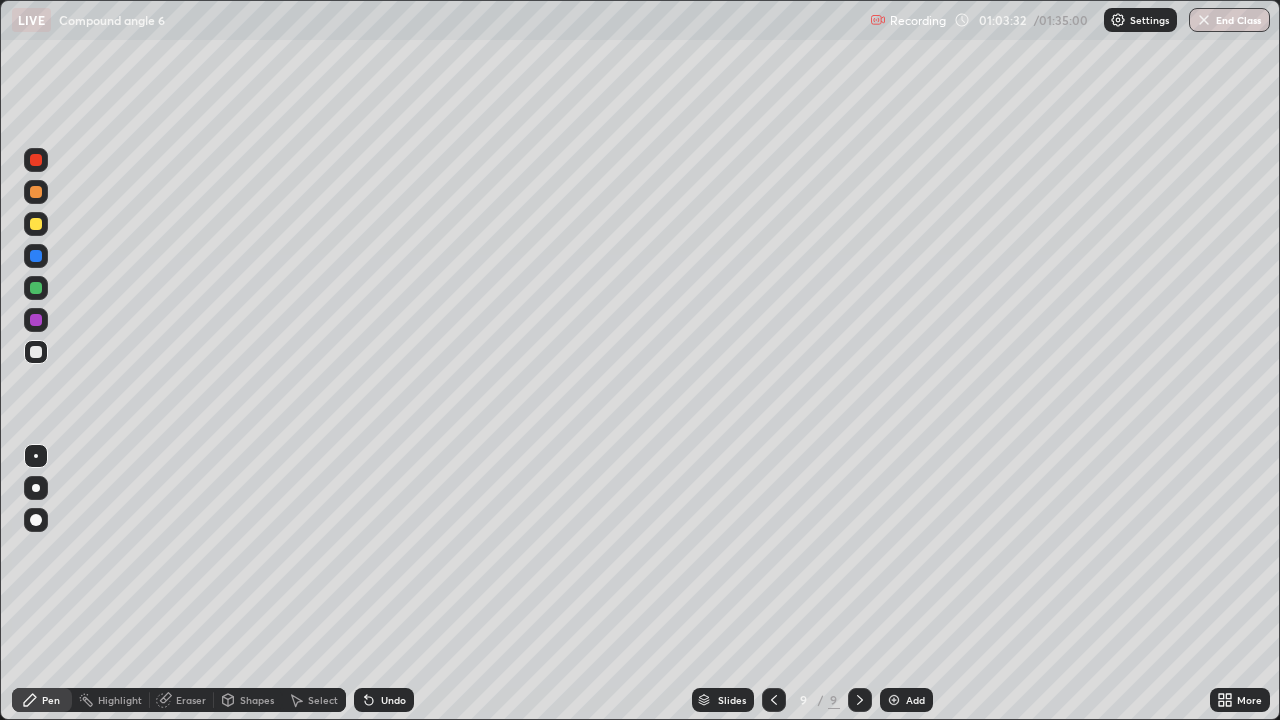 click on "Undo" at bounding box center [384, 700] 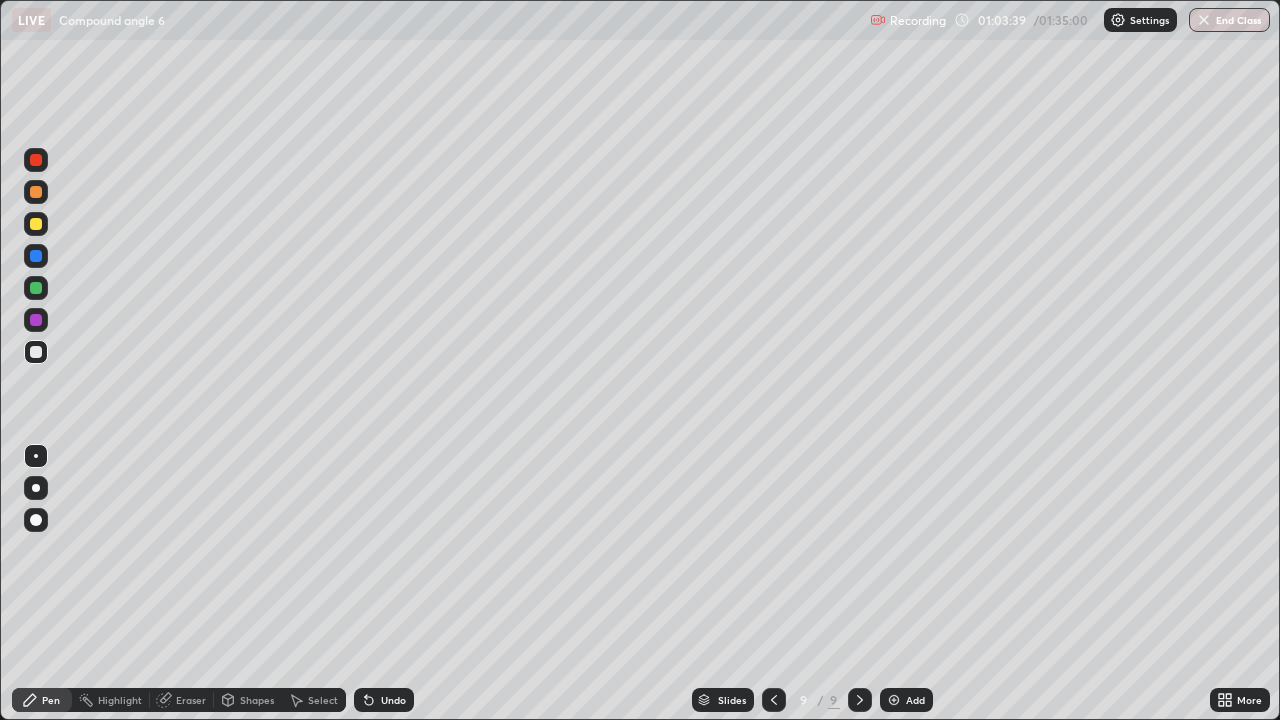 click on "Undo" at bounding box center [380, 700] 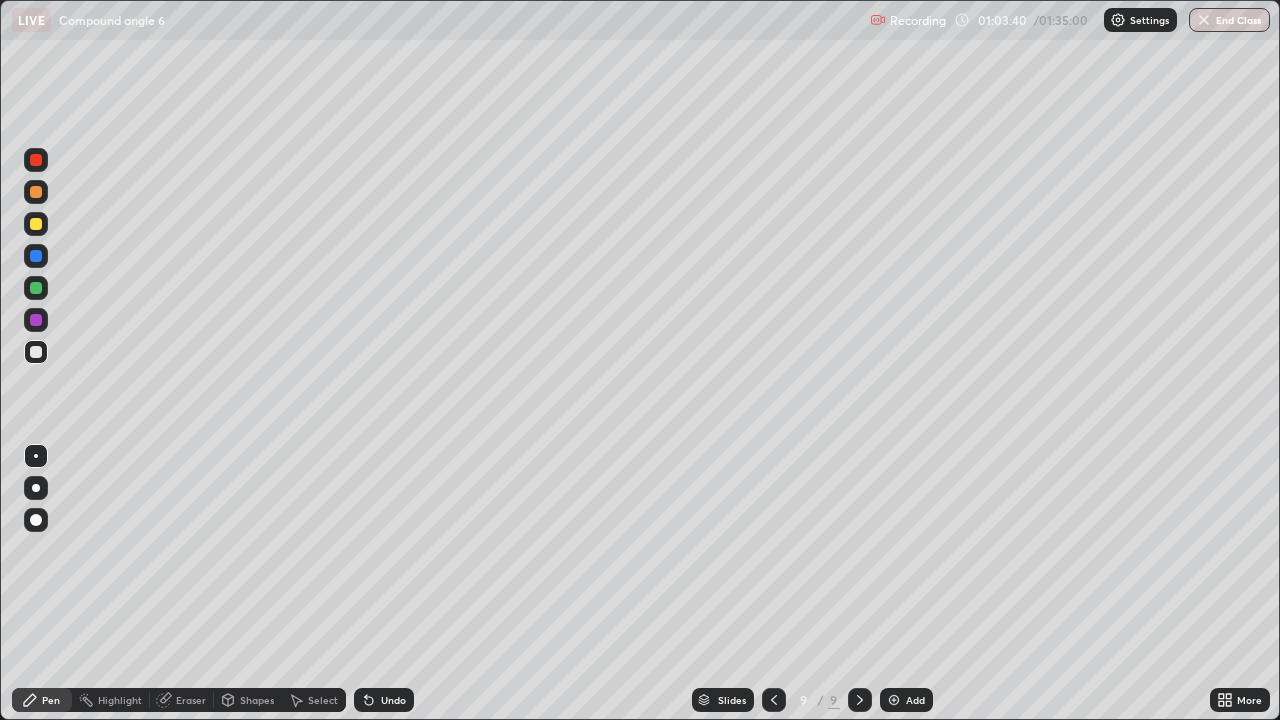 click on "Undo" at bounding box center (393, 700) 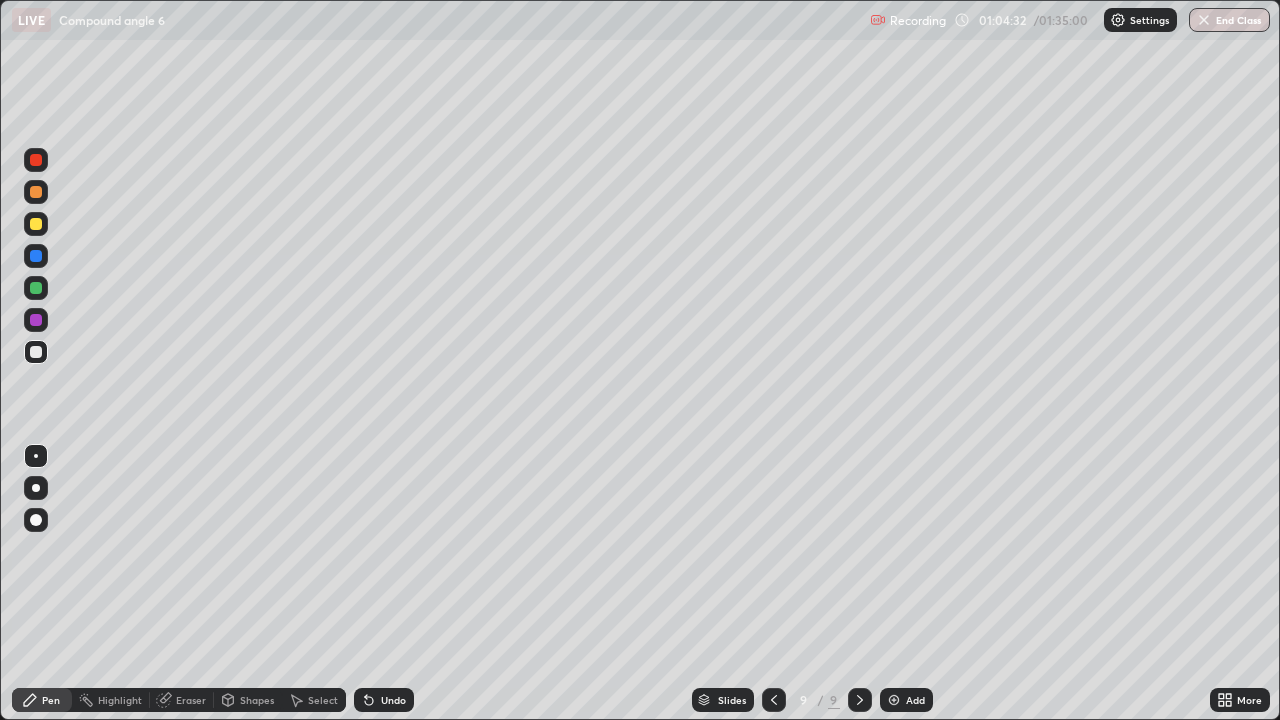 click 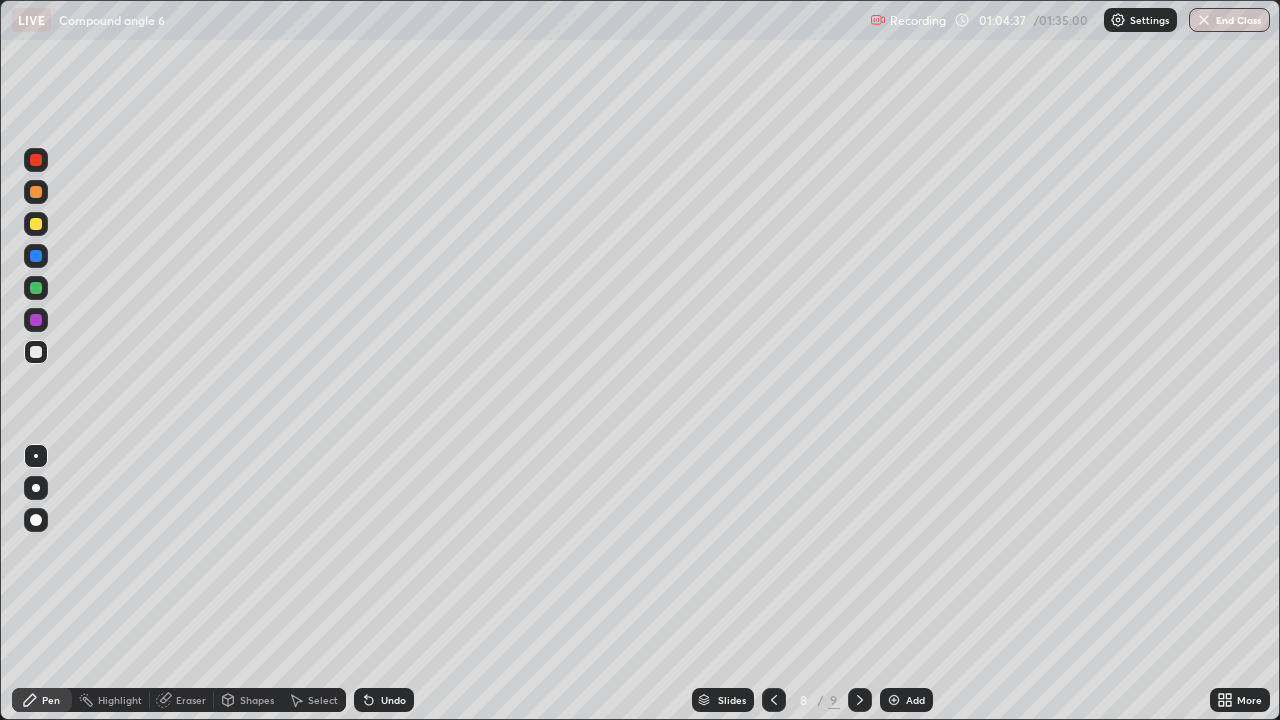click 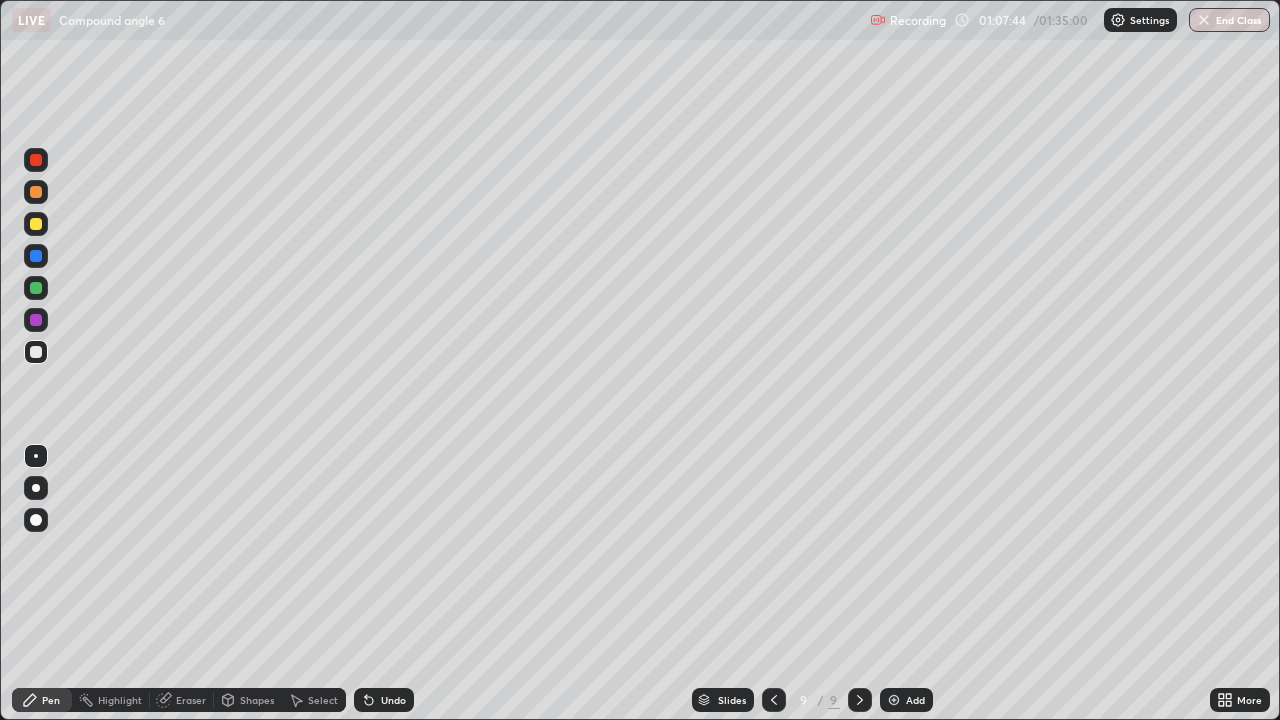 click on "Add" at bounding box center (915, 700) 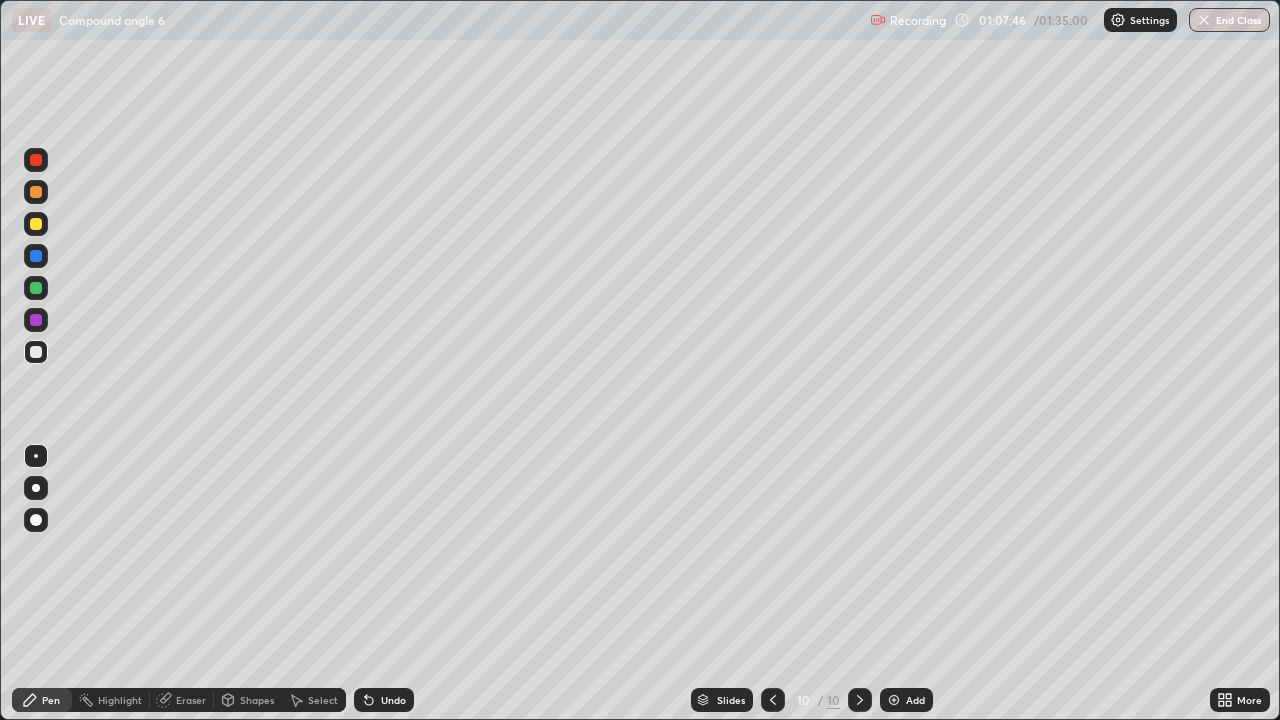 click at bounding box center [36, 352] 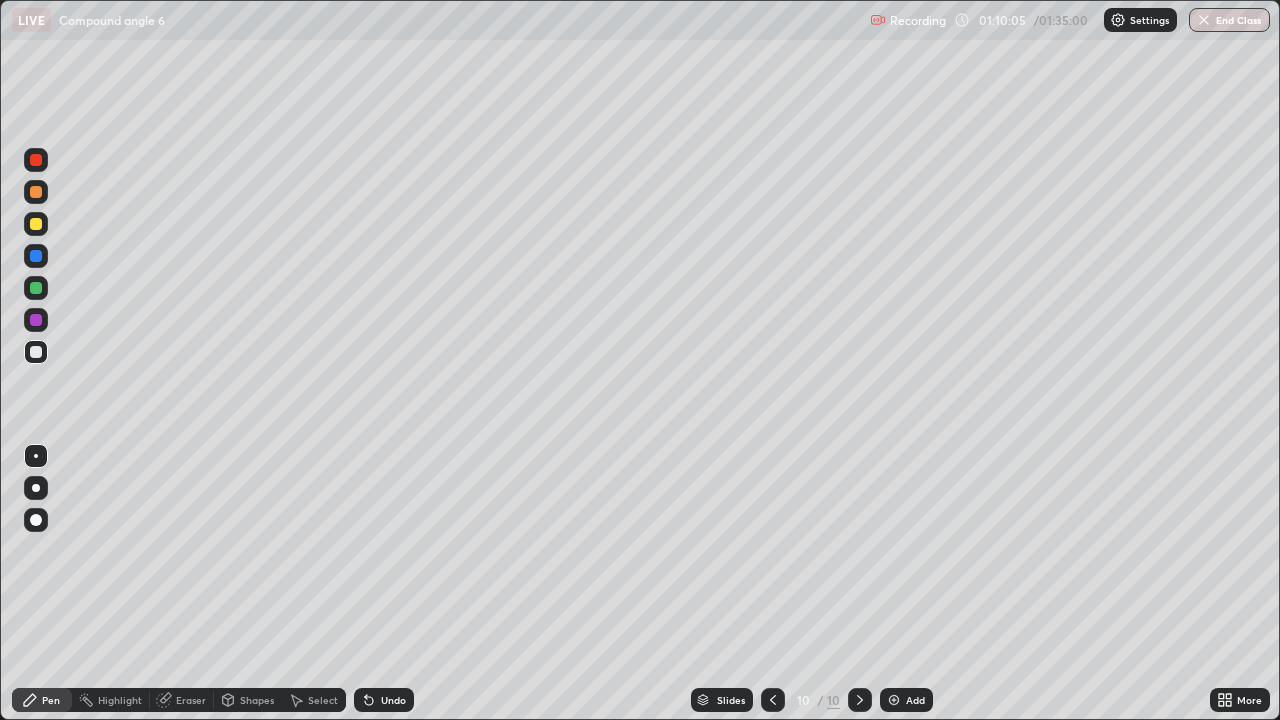 click at bounding box center [36, 288] 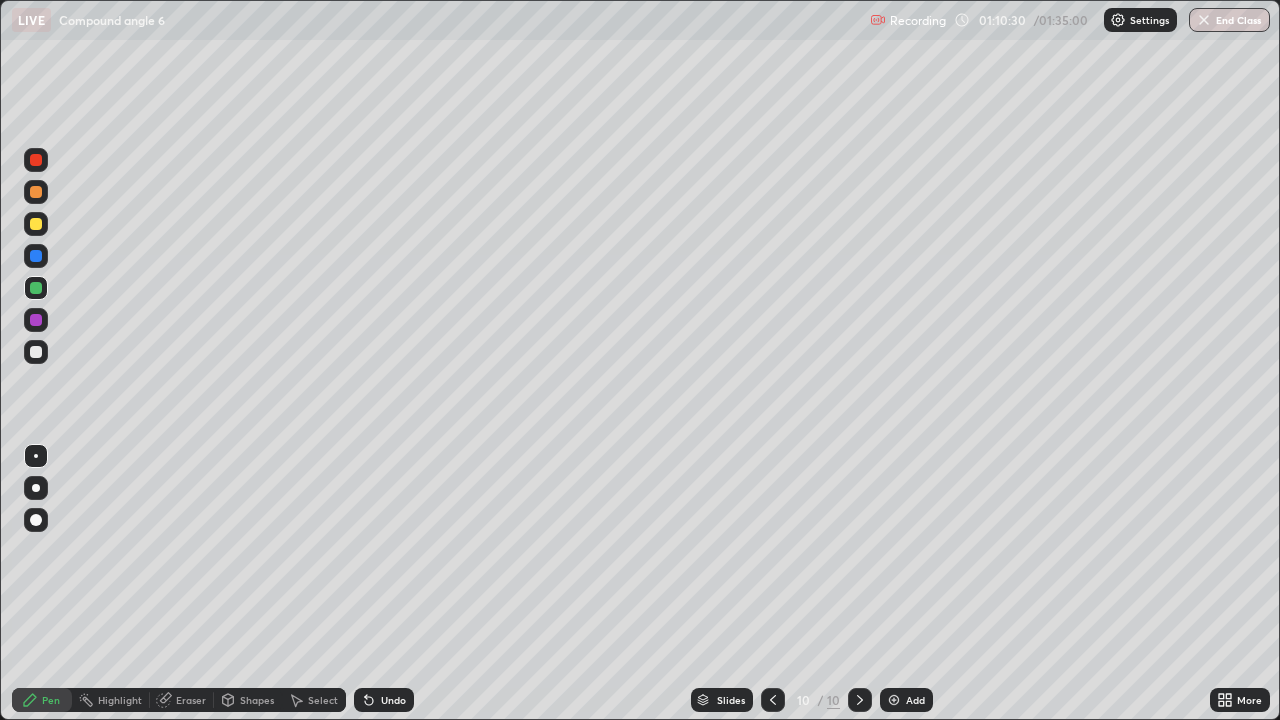 click on "Undo" at bounding box center [393, 700] 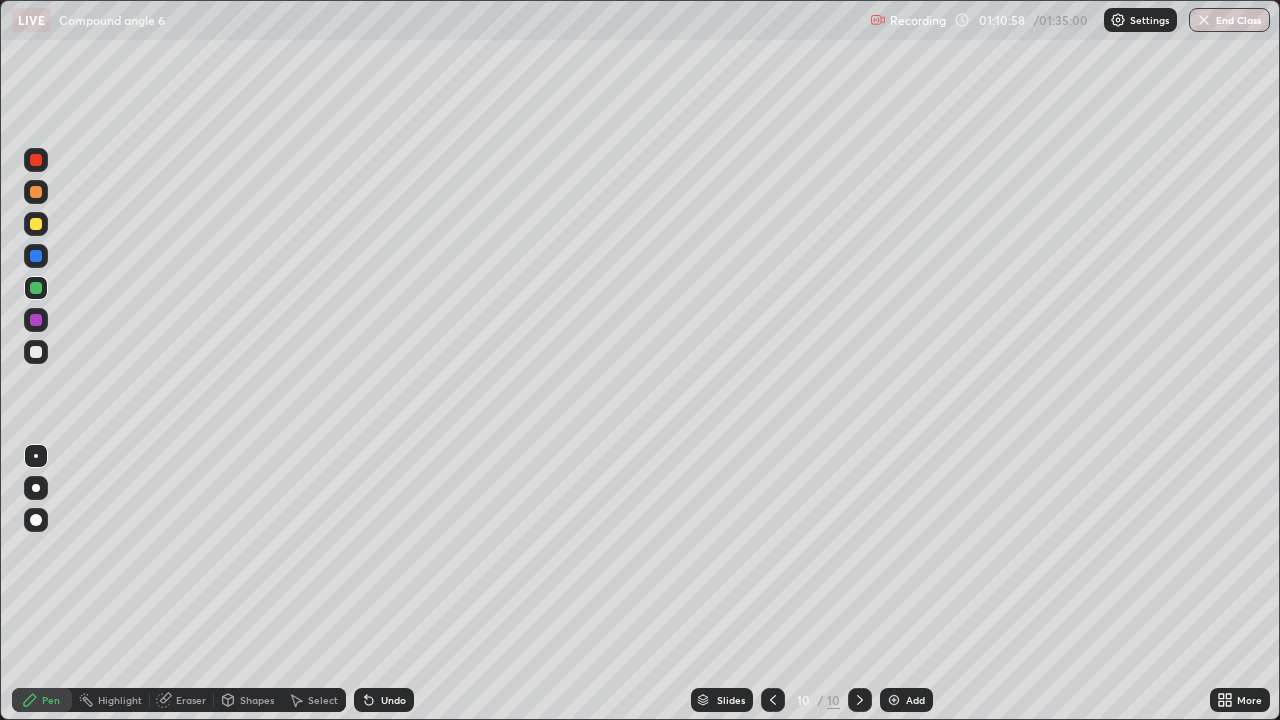 click at bounding box center (36, 352) 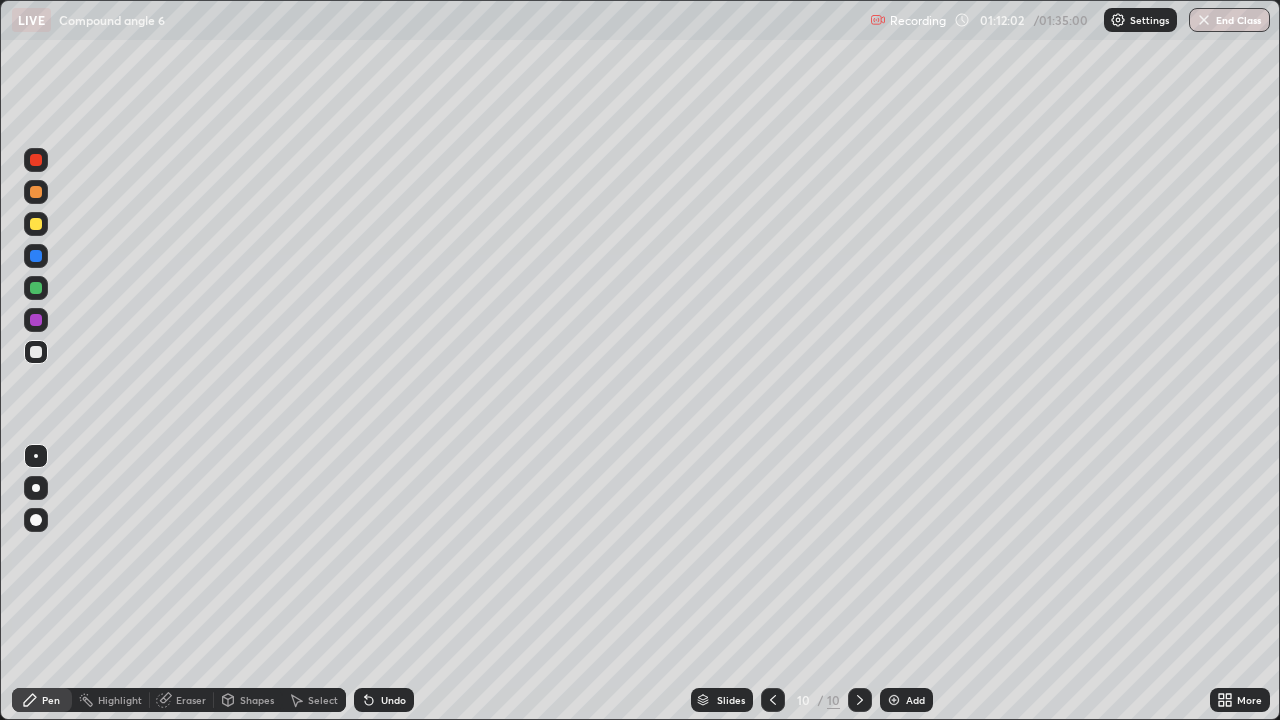 click on "Eraser" at bounding box center [191, 700] 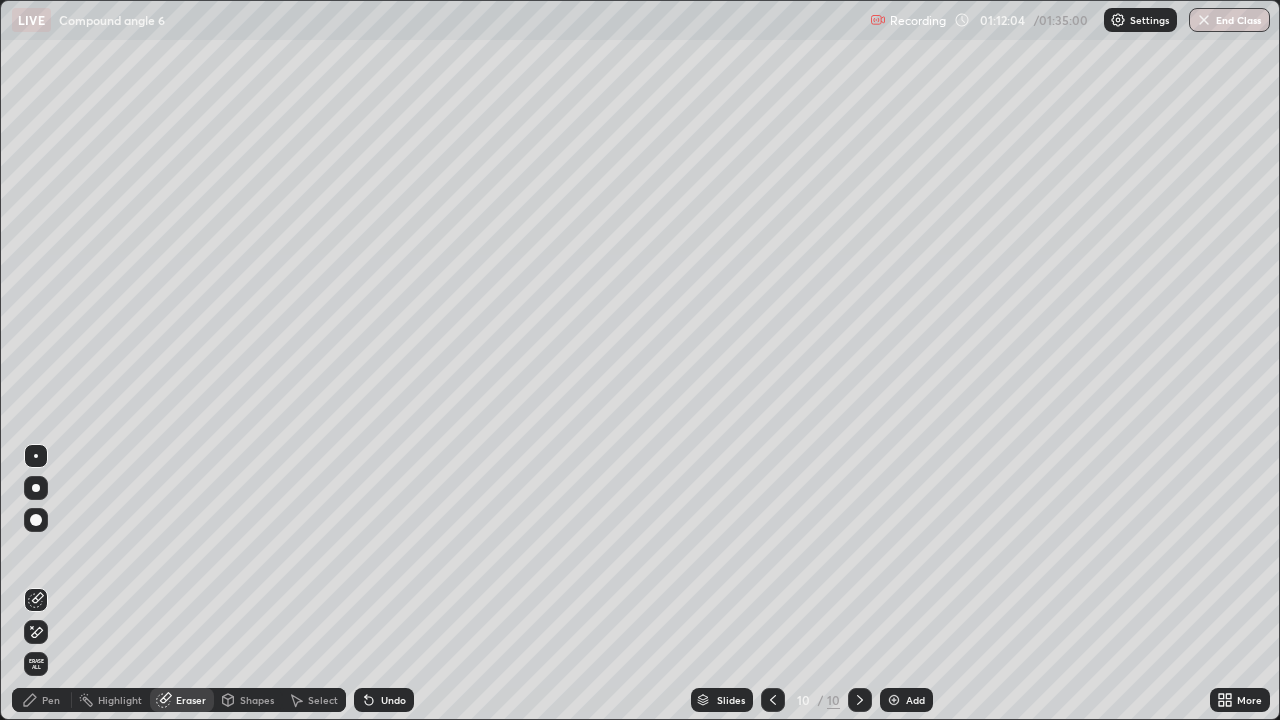 click on "Pen" at bounding box center [51, 700] 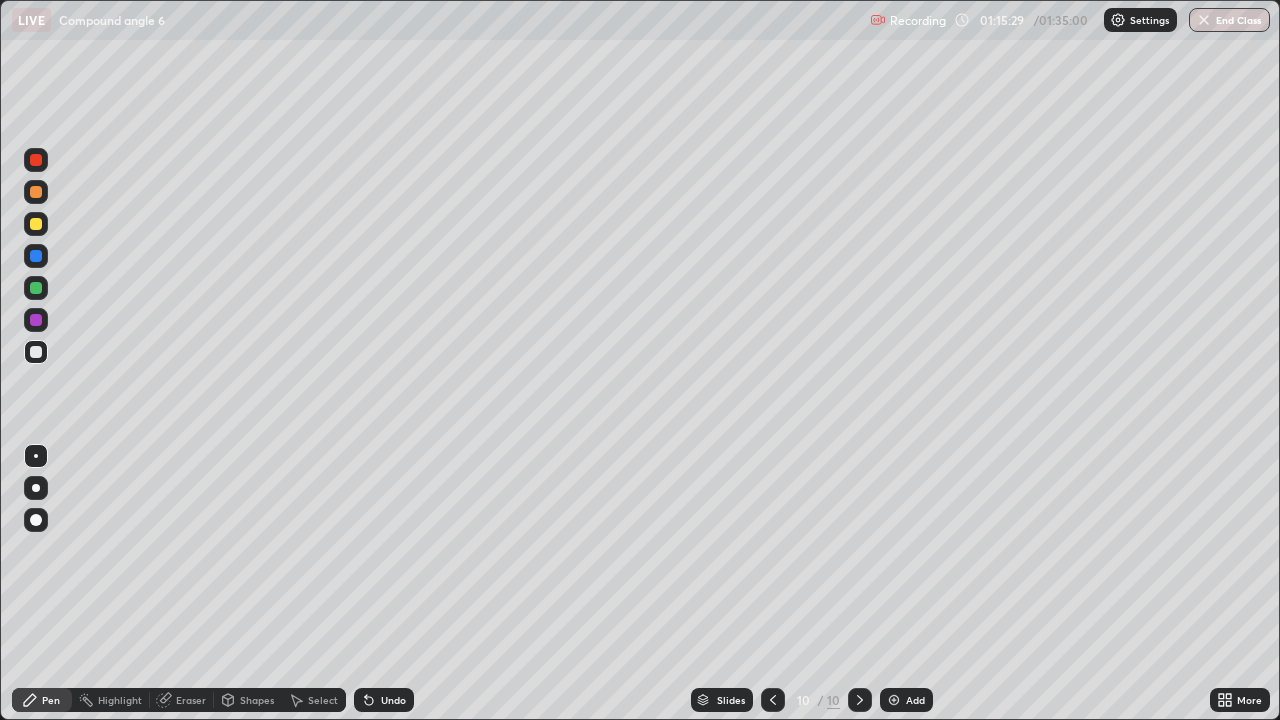 click 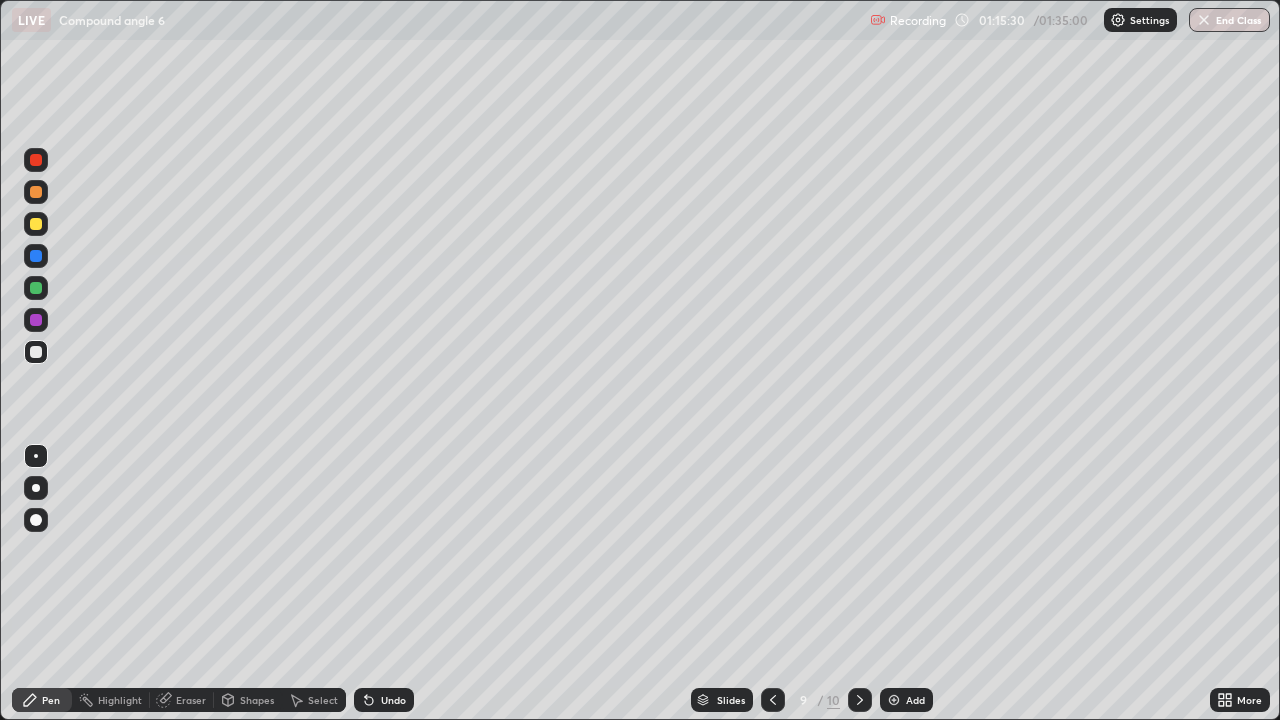 click 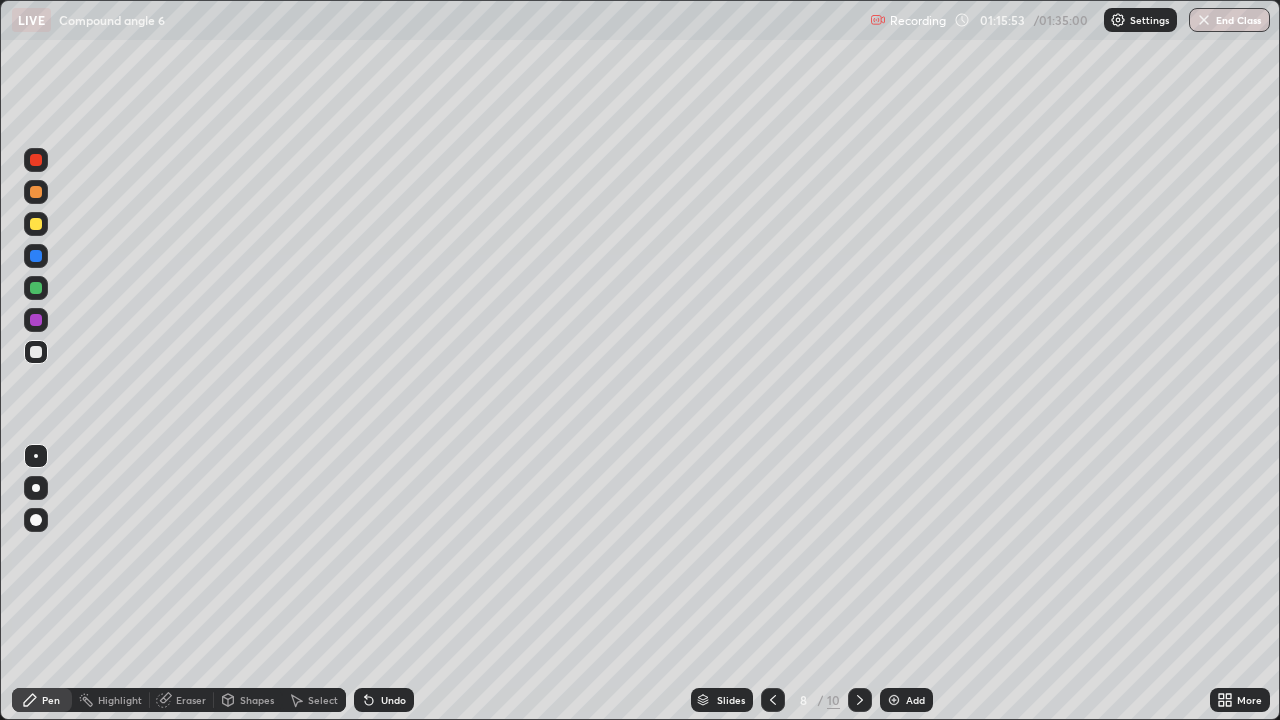 click 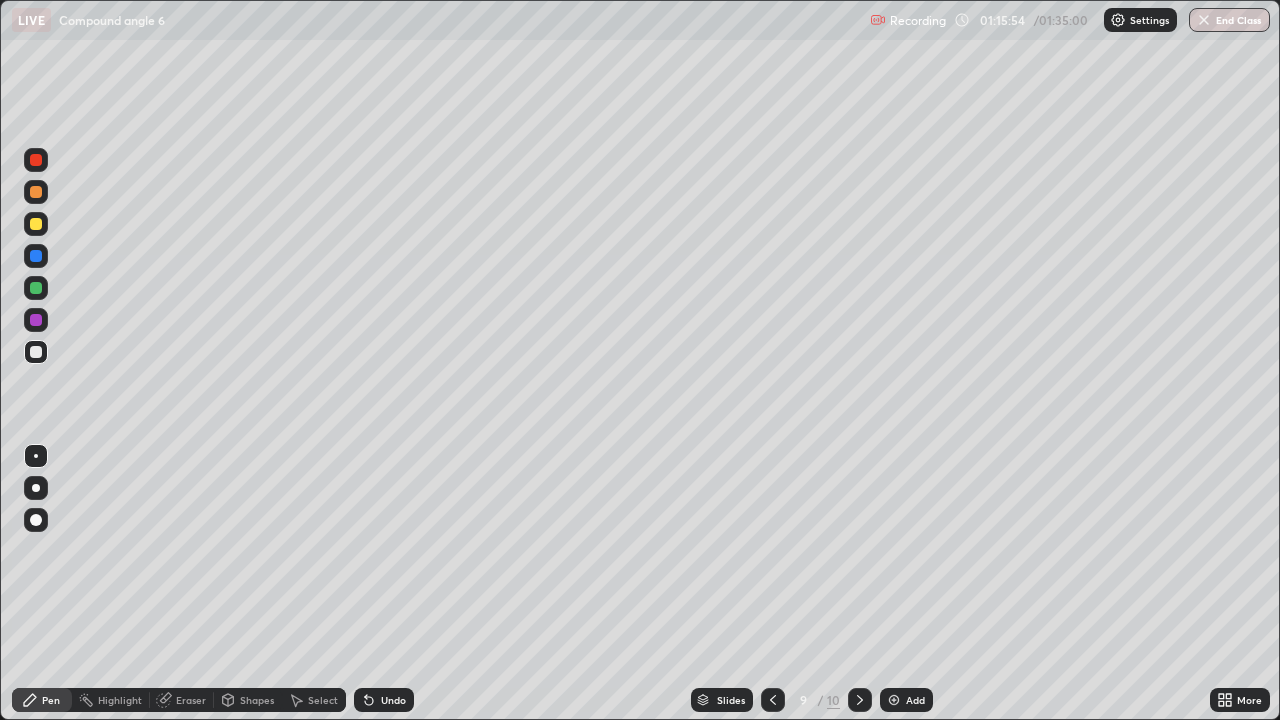 click 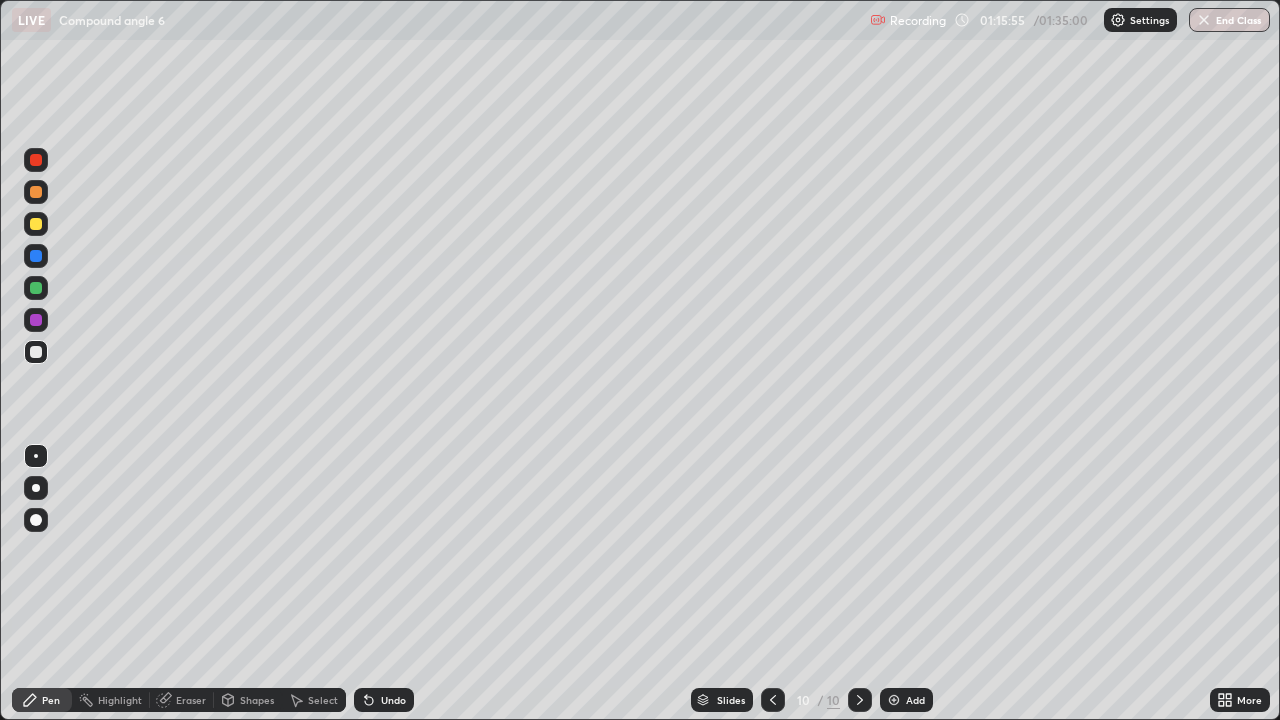 click 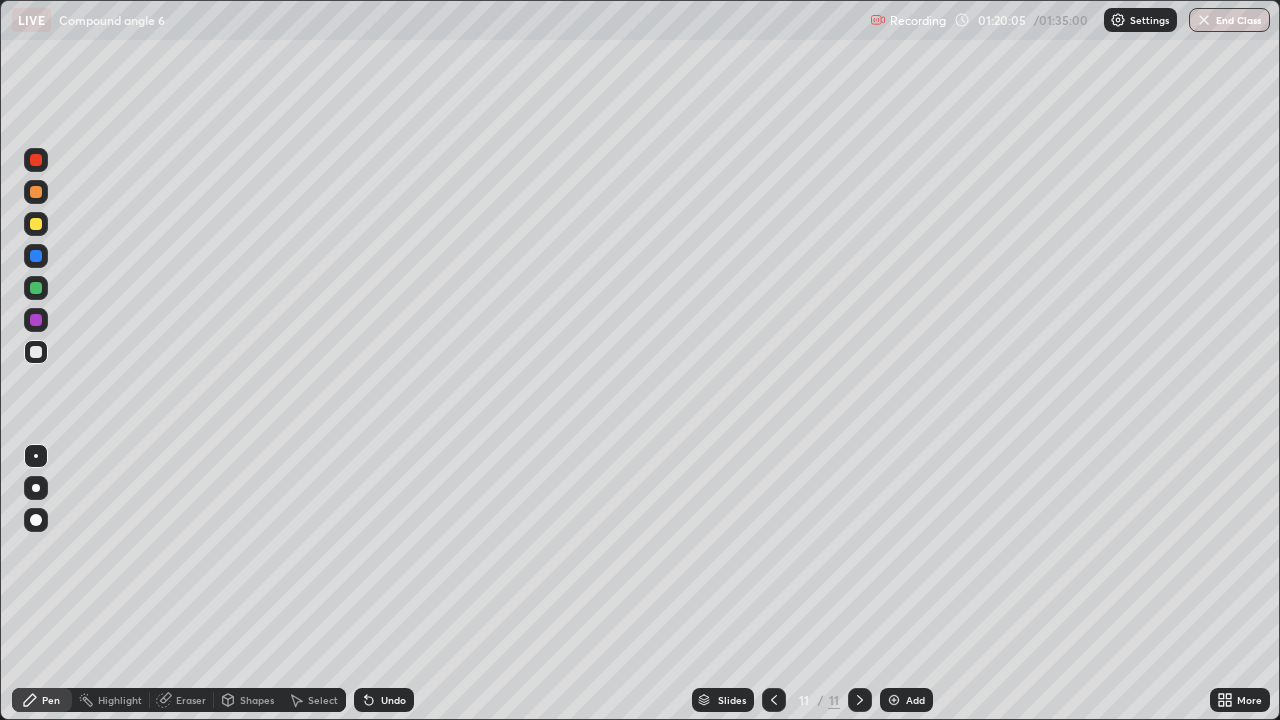 click on "Undo" at bounding box center [384, 700] 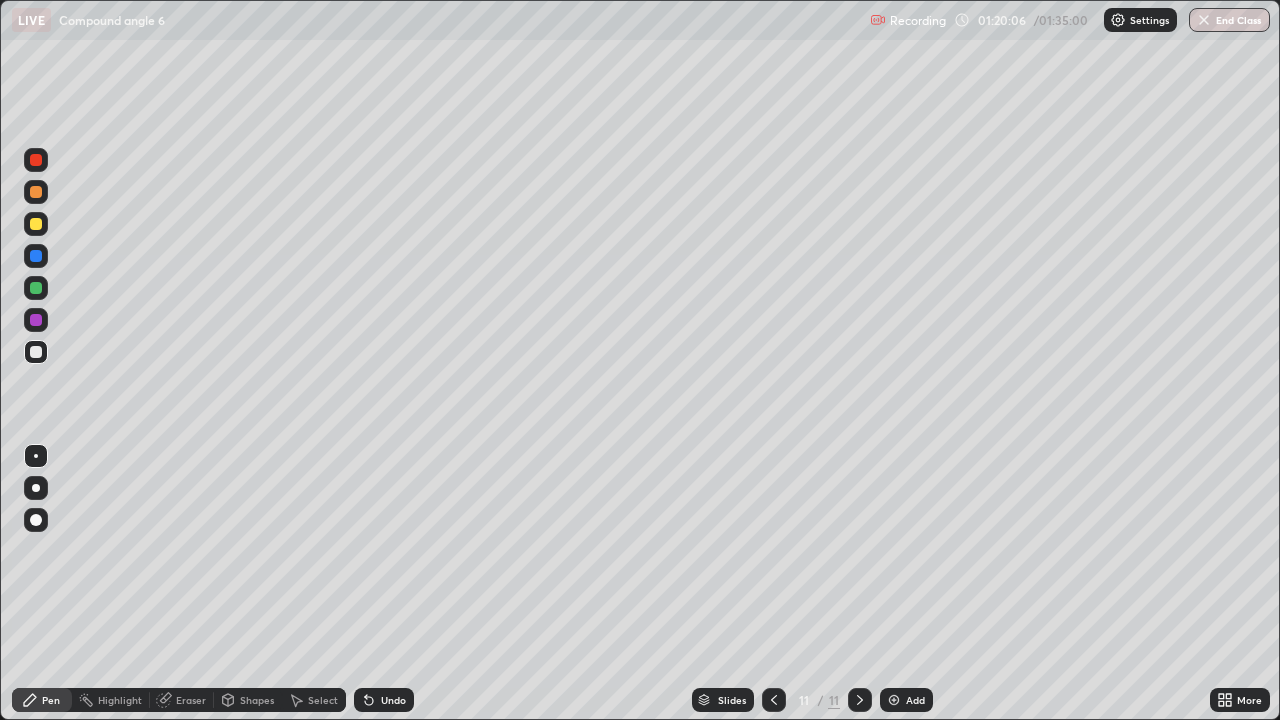 click on "Undo" at bounding box center (393, 700) 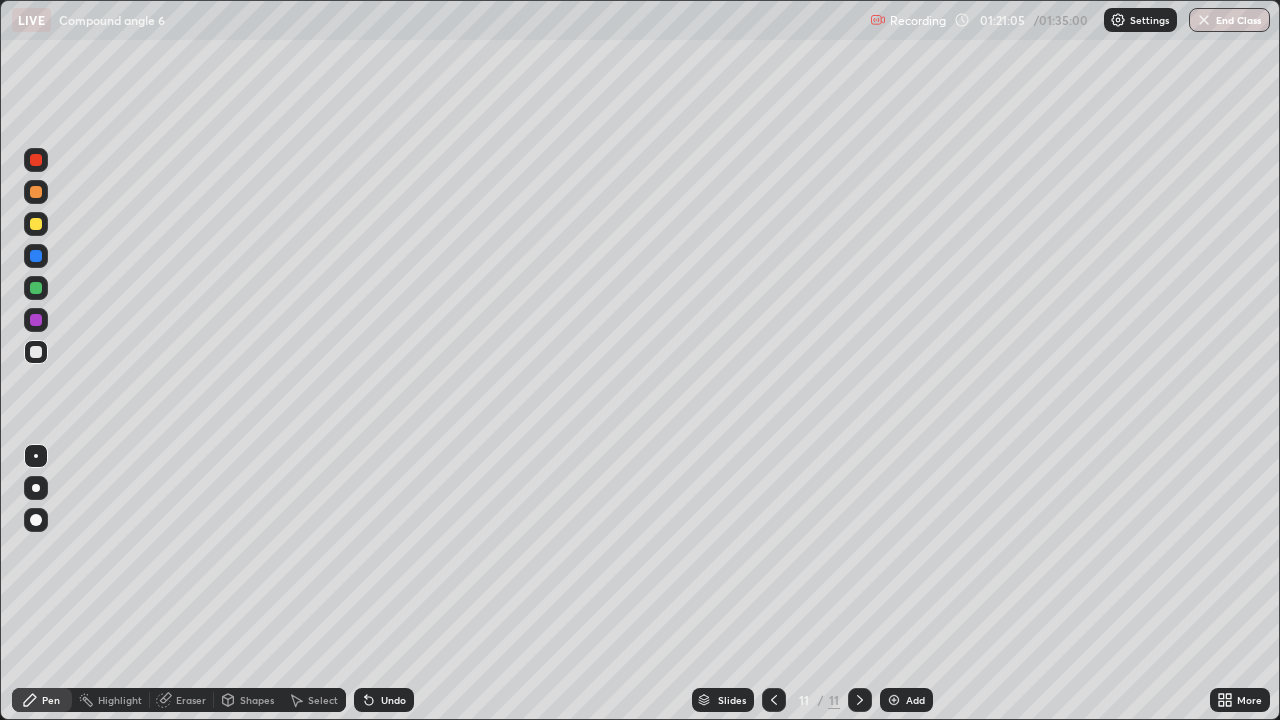 click on "Undo" at bounding box center [384, 700] 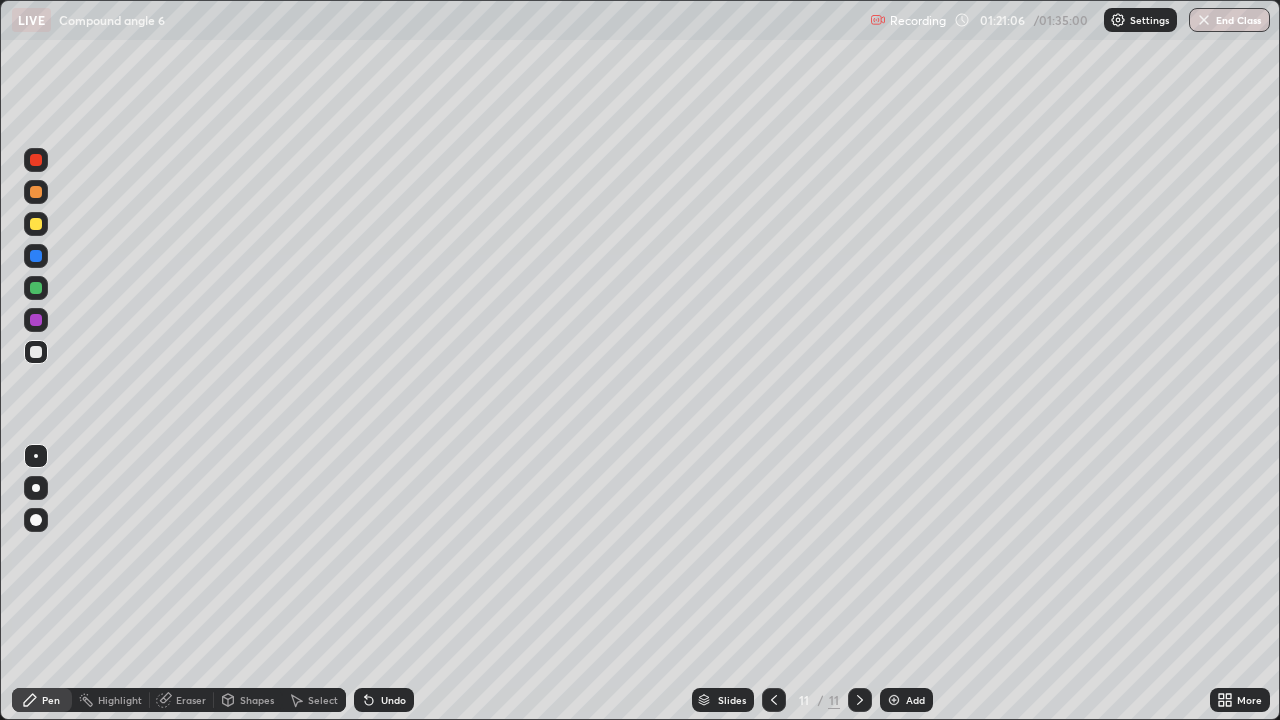 click on "Undo" at bounding box center [384, 700] 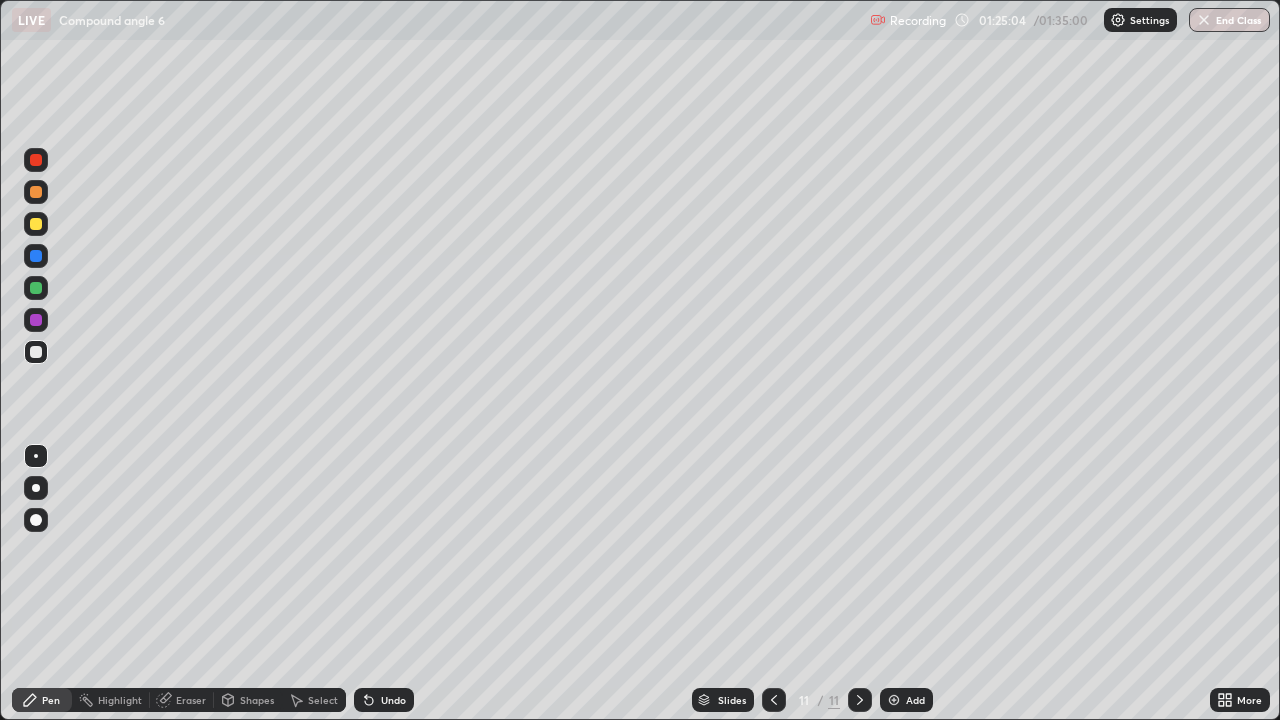 click on "Add" at bounding box center [915, 700] 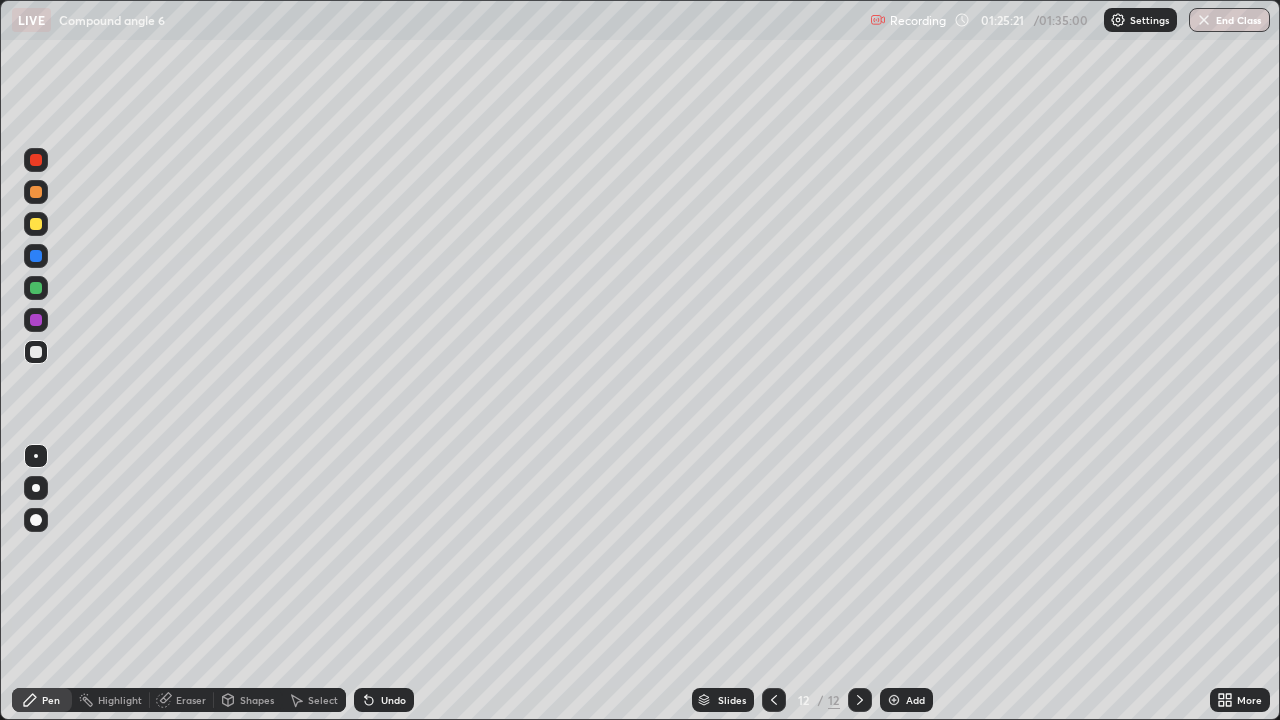 click on "Undo" at bounding box center (393, 700) 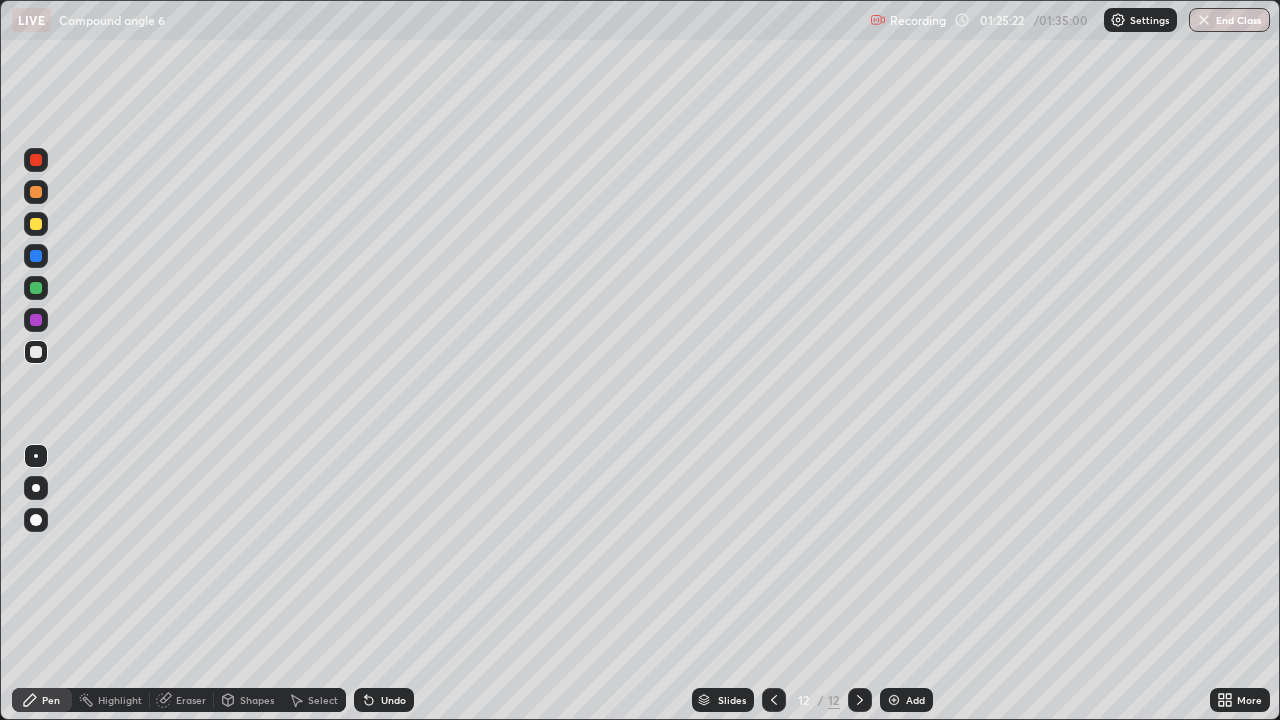 click on "Undo" at bounding box center (393, 700) 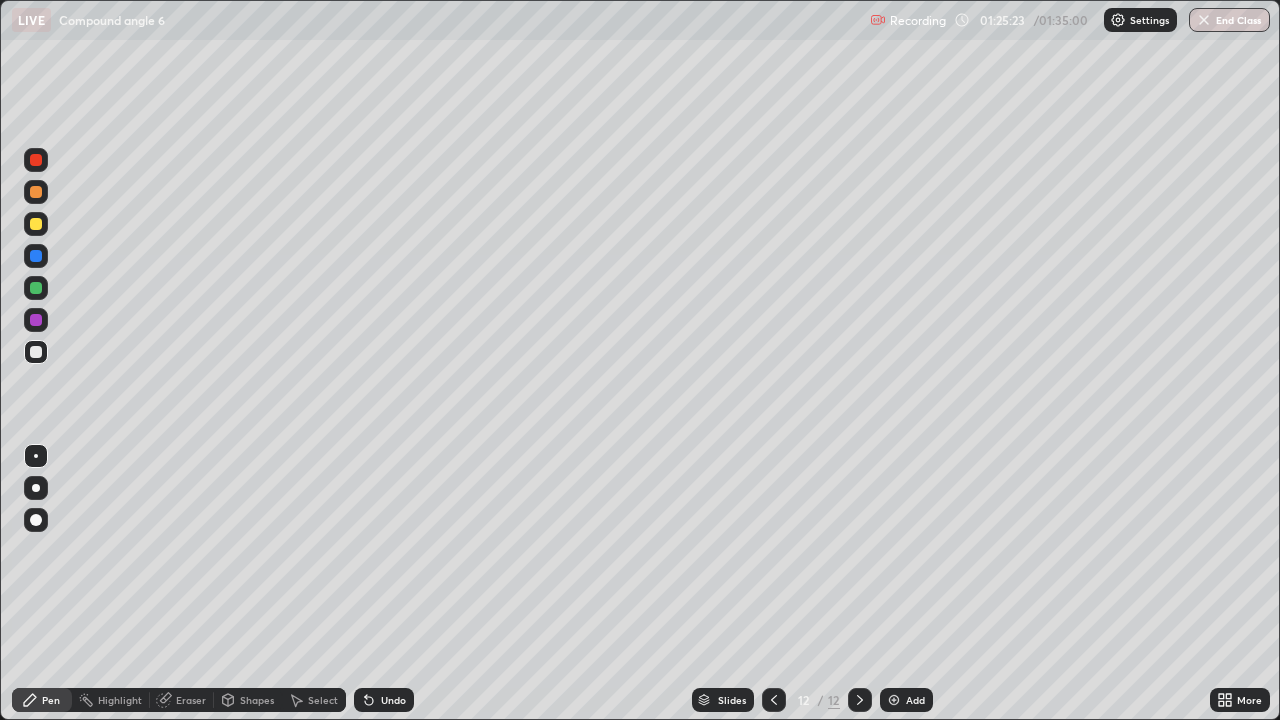 click on "Undo" at bounding box center (393, 700) 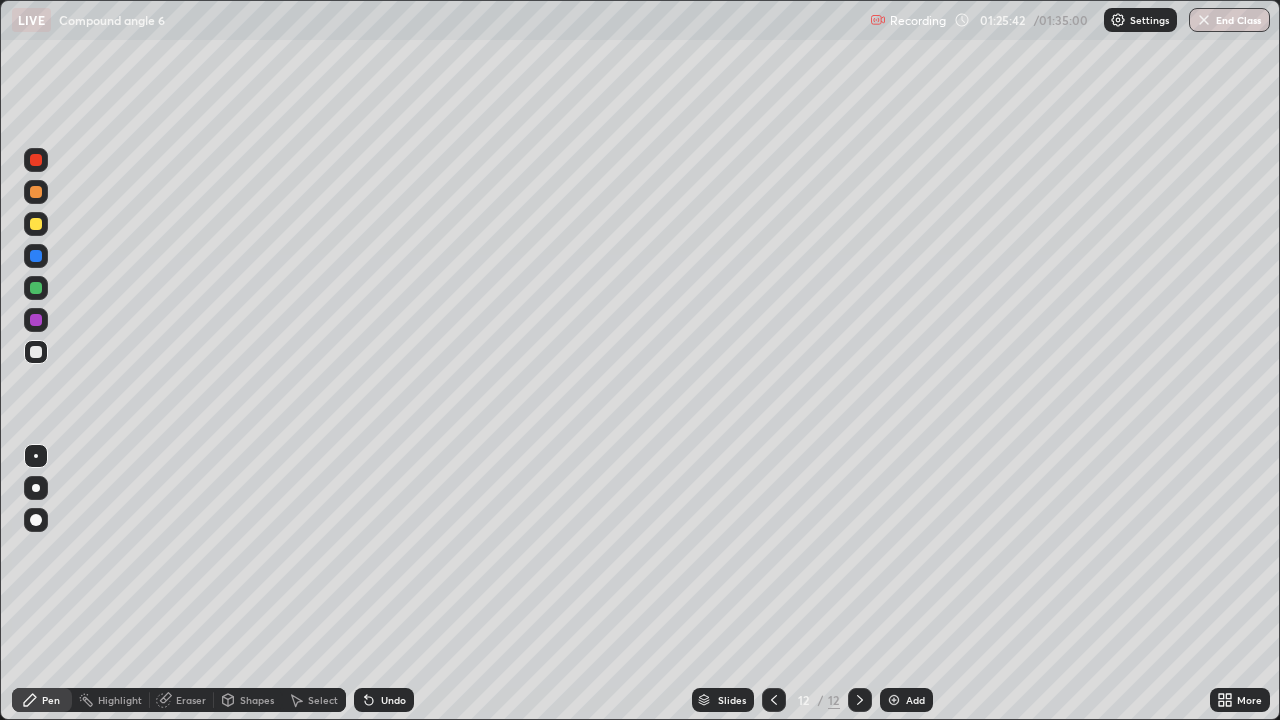 click on "Eraser" at bounding box center [191, 700] 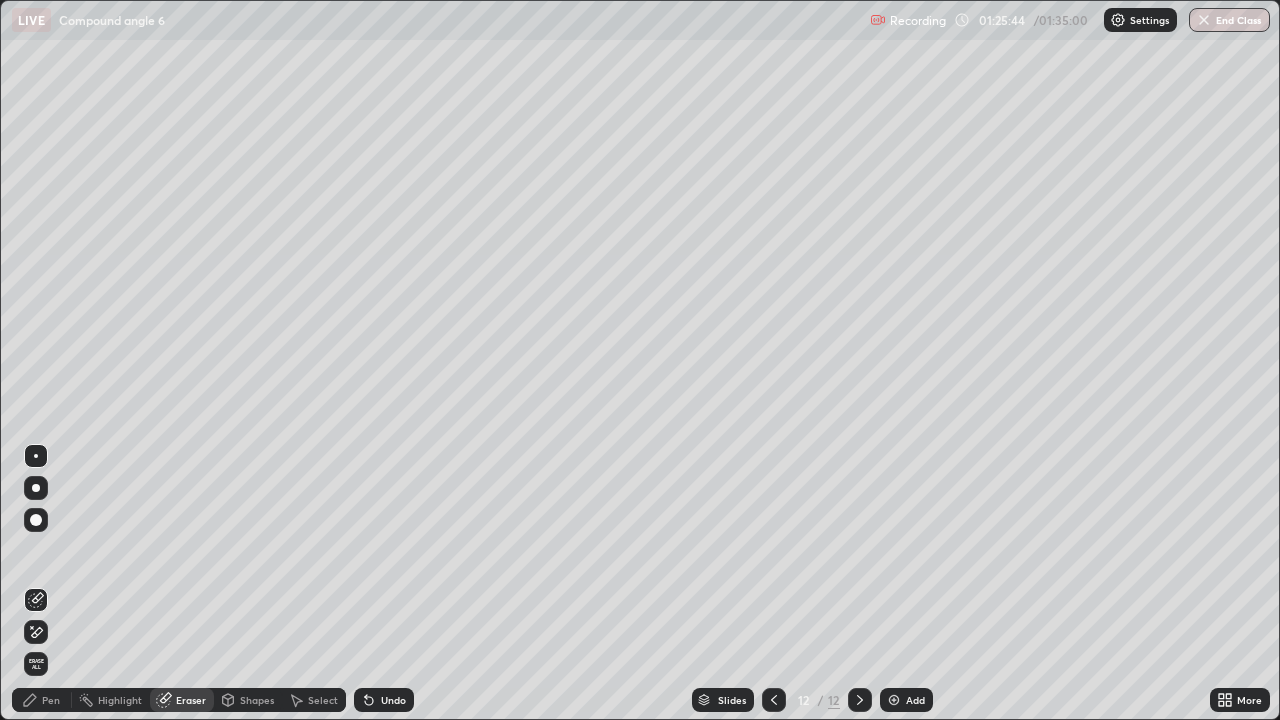 click on "Pen" at bounding box center [51, 700] 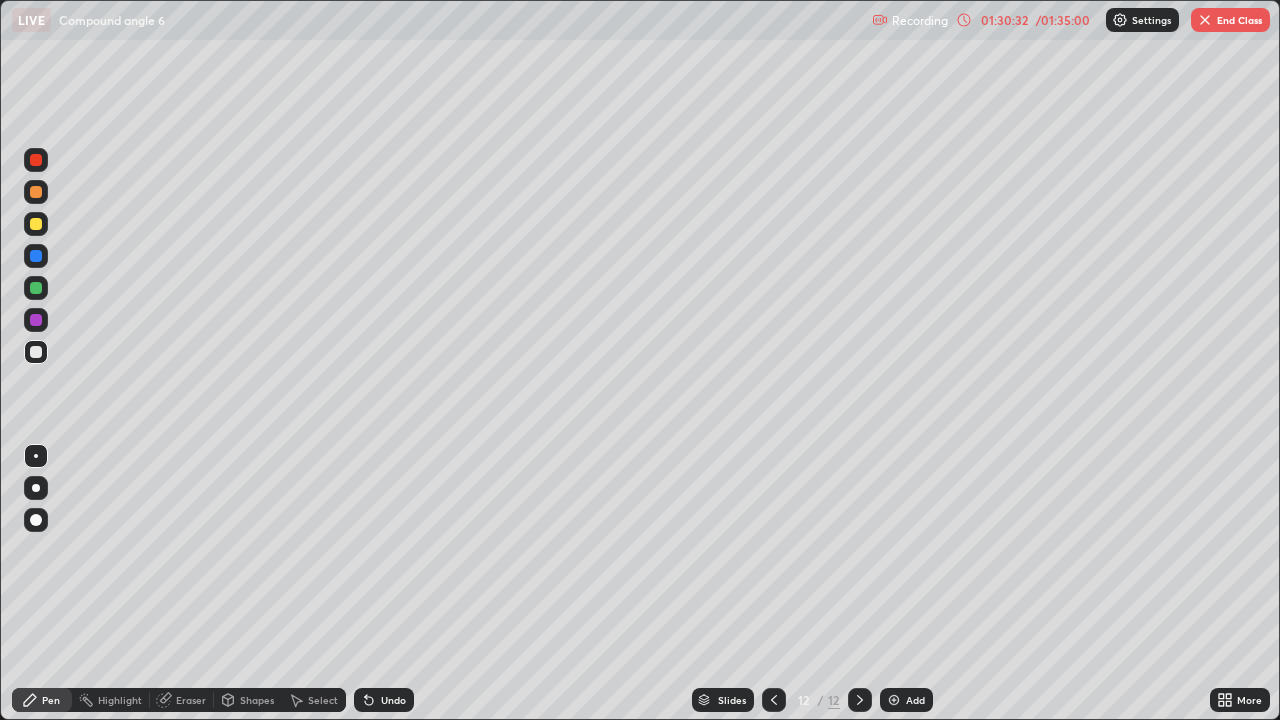 click on "End Class" at bounding box center [1230, 20] 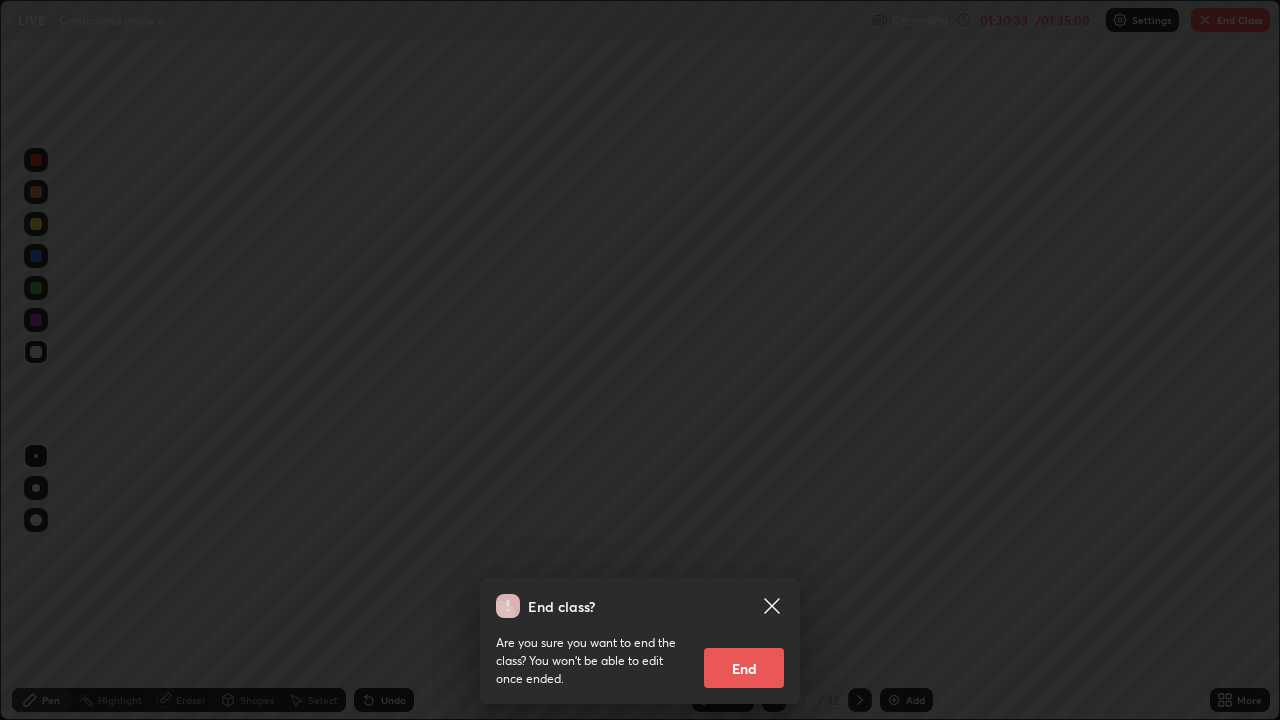 click on "End" at bounding box center [744, 668] 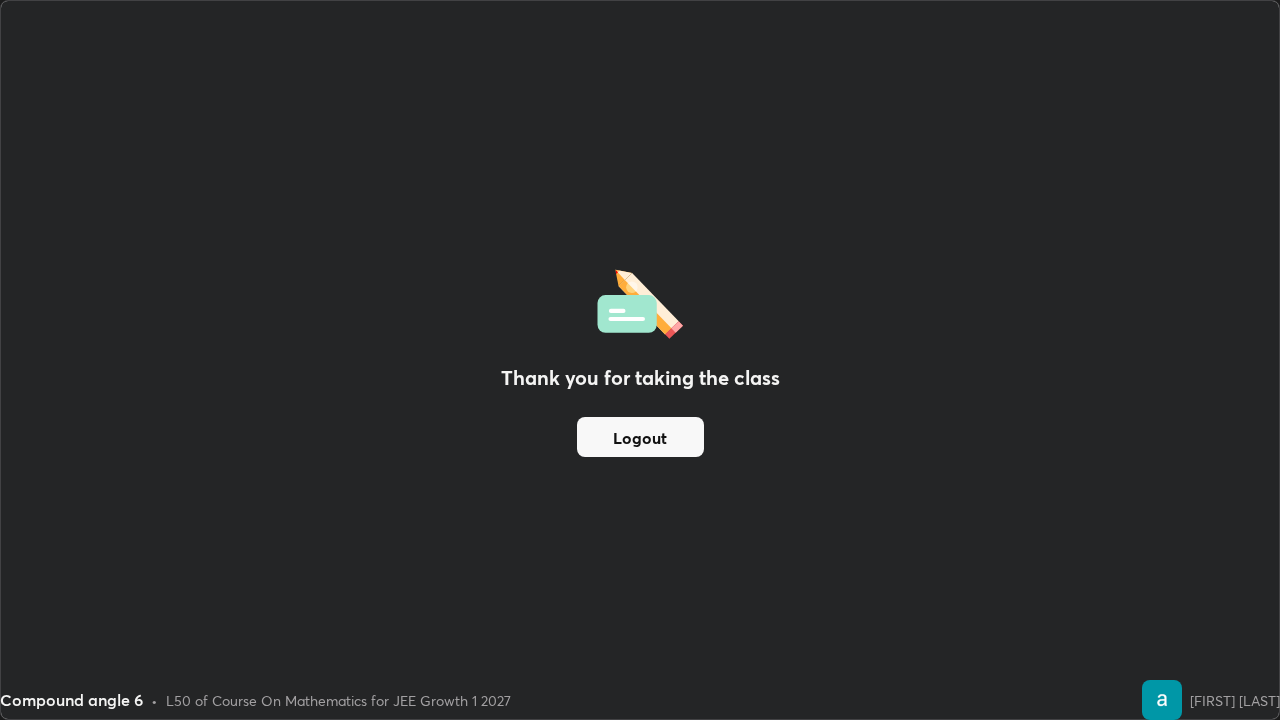 click on "Logout" at bounding box center [640, 437] 